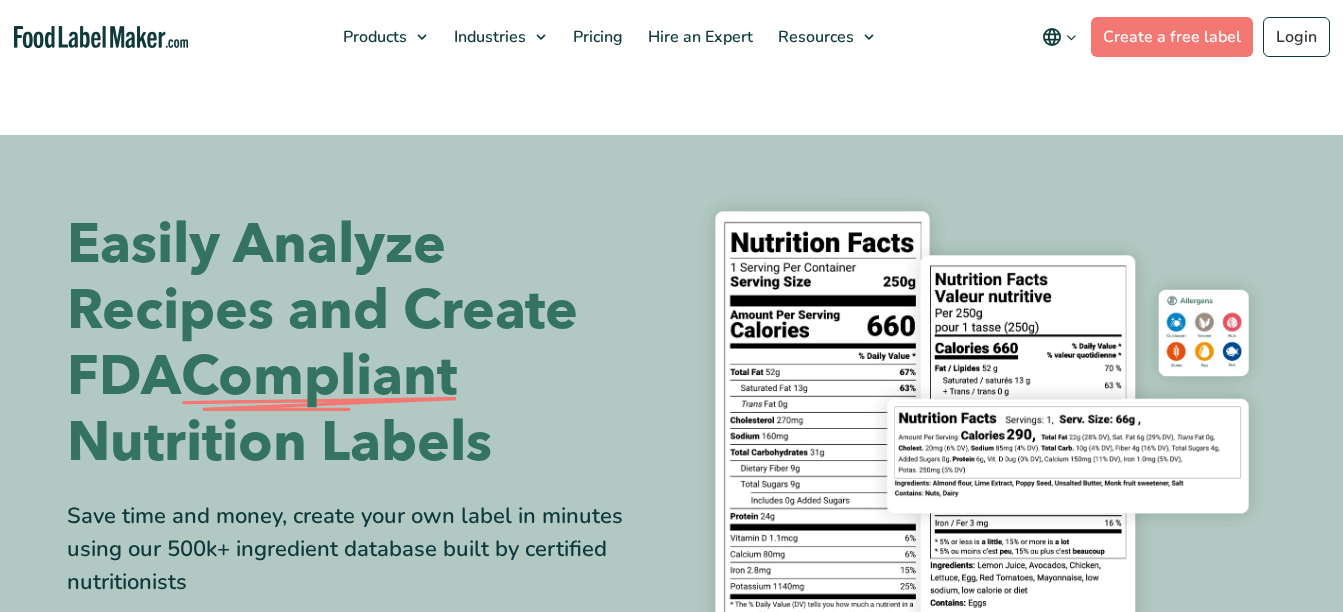 scroll, scrollTop: 0, scrollLeft: 0, axis: both 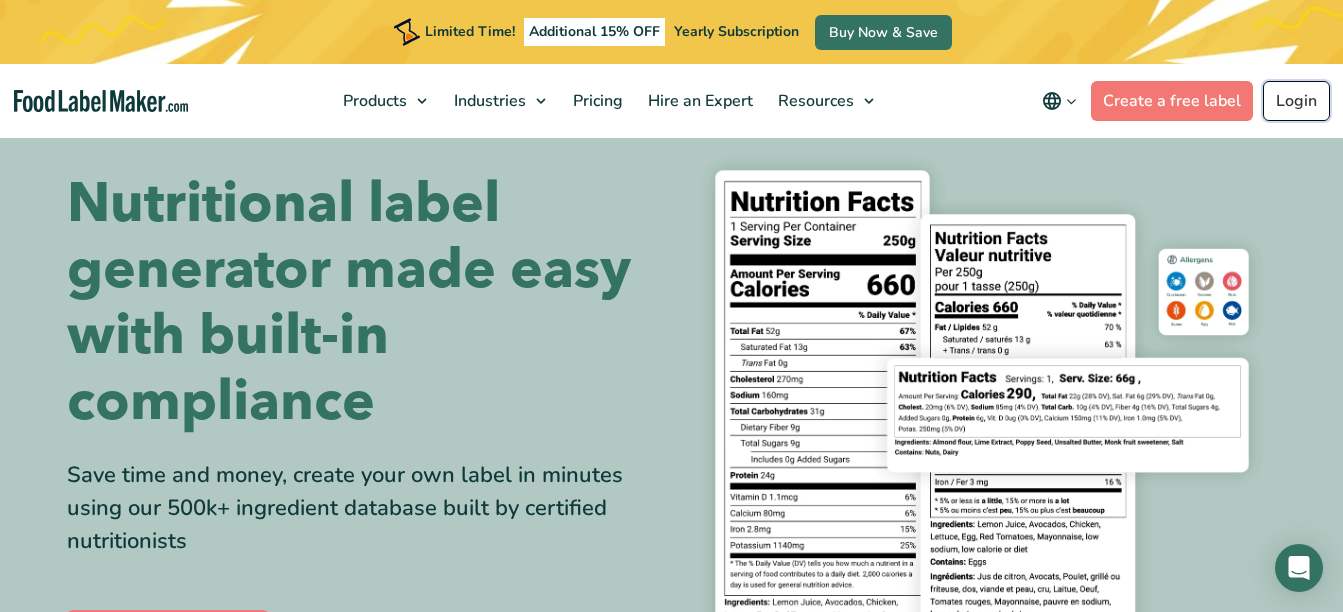 click on "Login" at bounding box center (1296, 101) 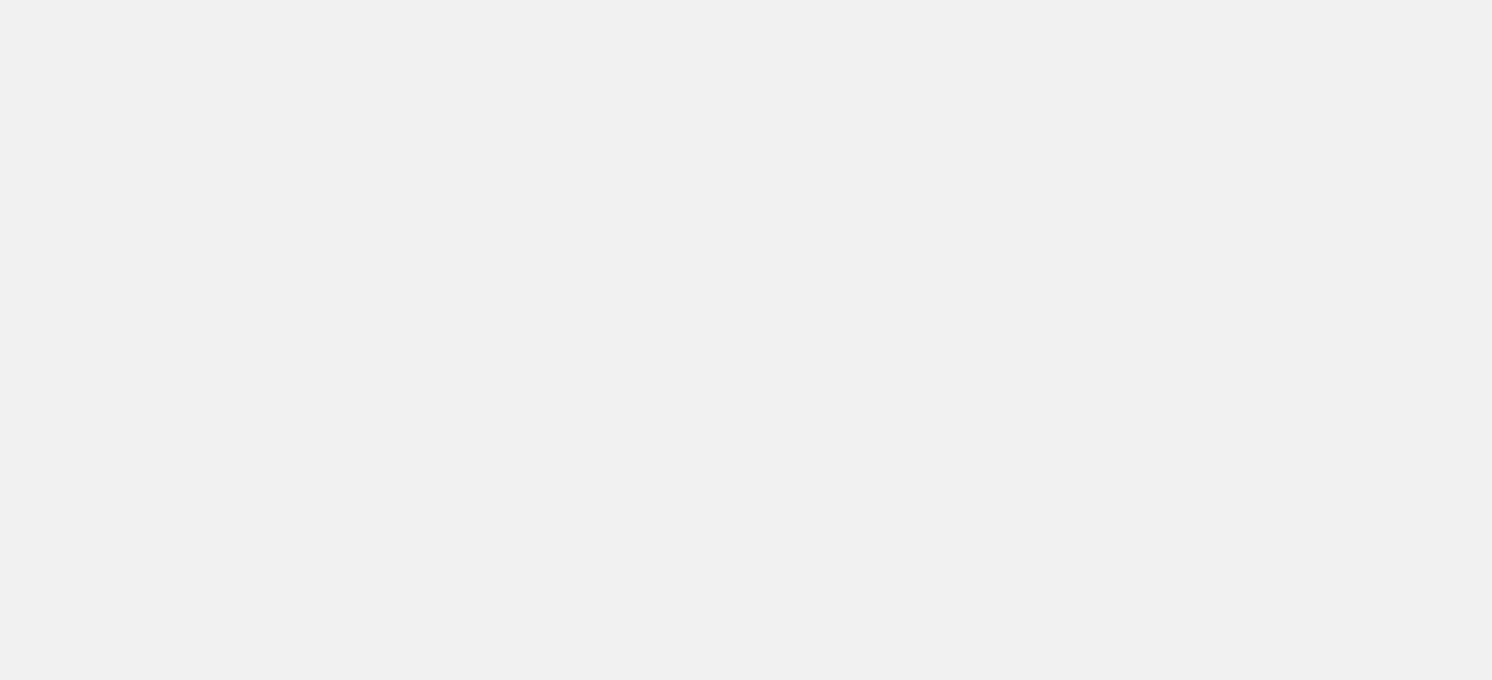 scroll, scrollTop: 0, scrollLeft: 0, axis: both 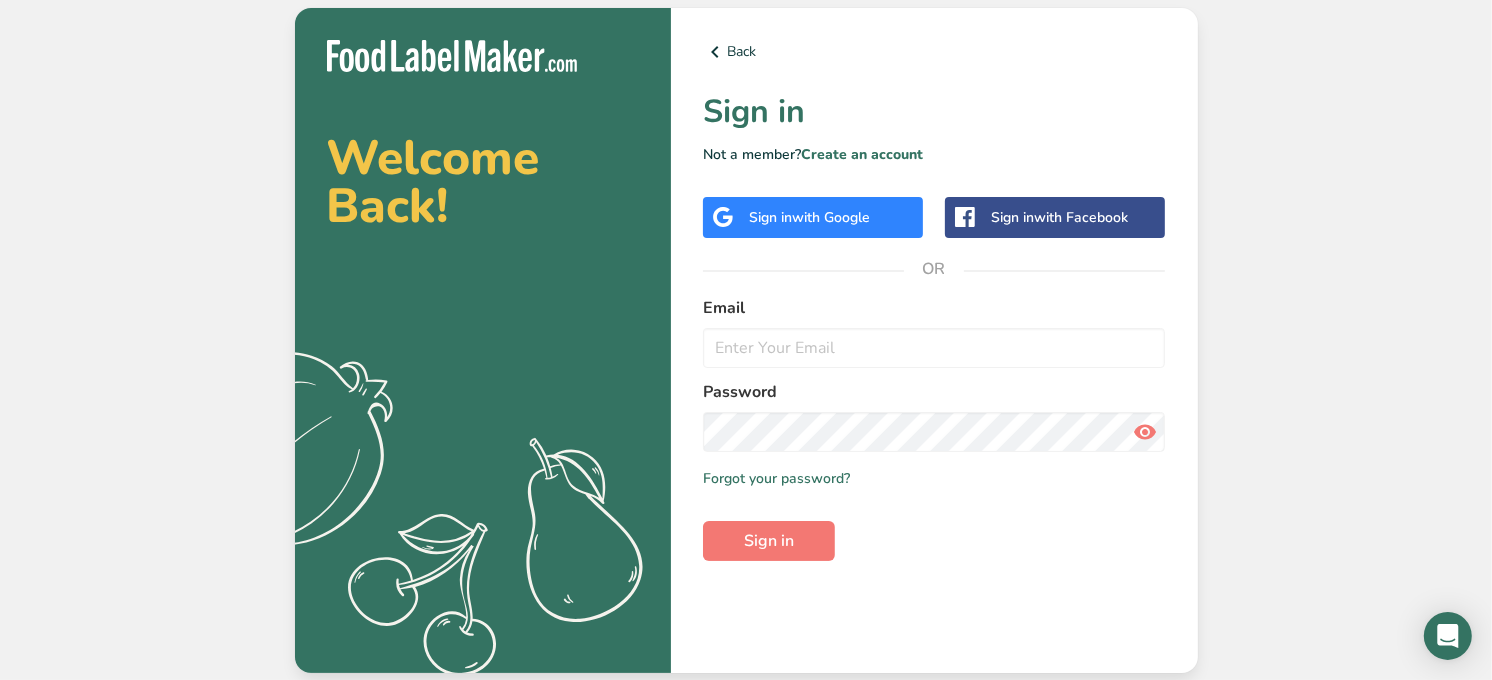 click on "with Google" at bounding box center (831, 217) 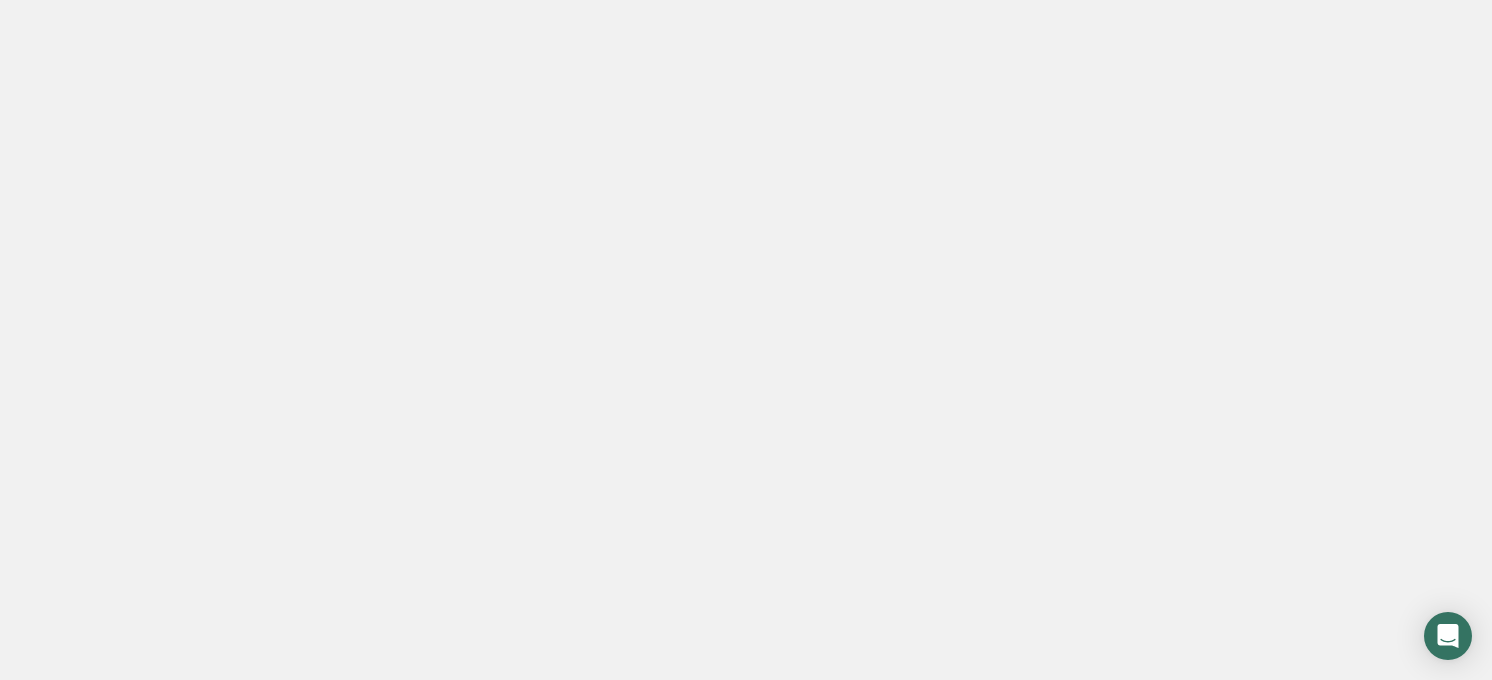 scroll, scrollTop: 0, scrollLeft: 0, axis: both 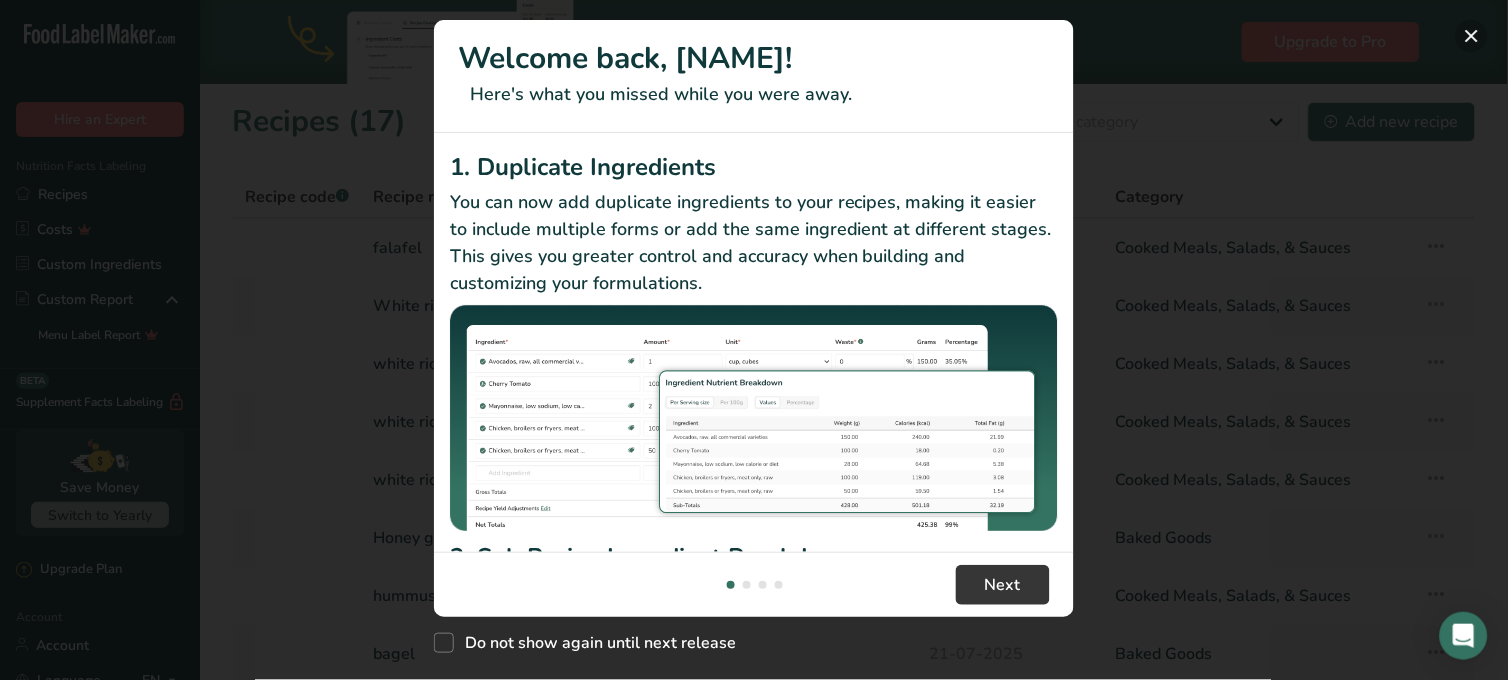 click at bounding box center (1472, 36) 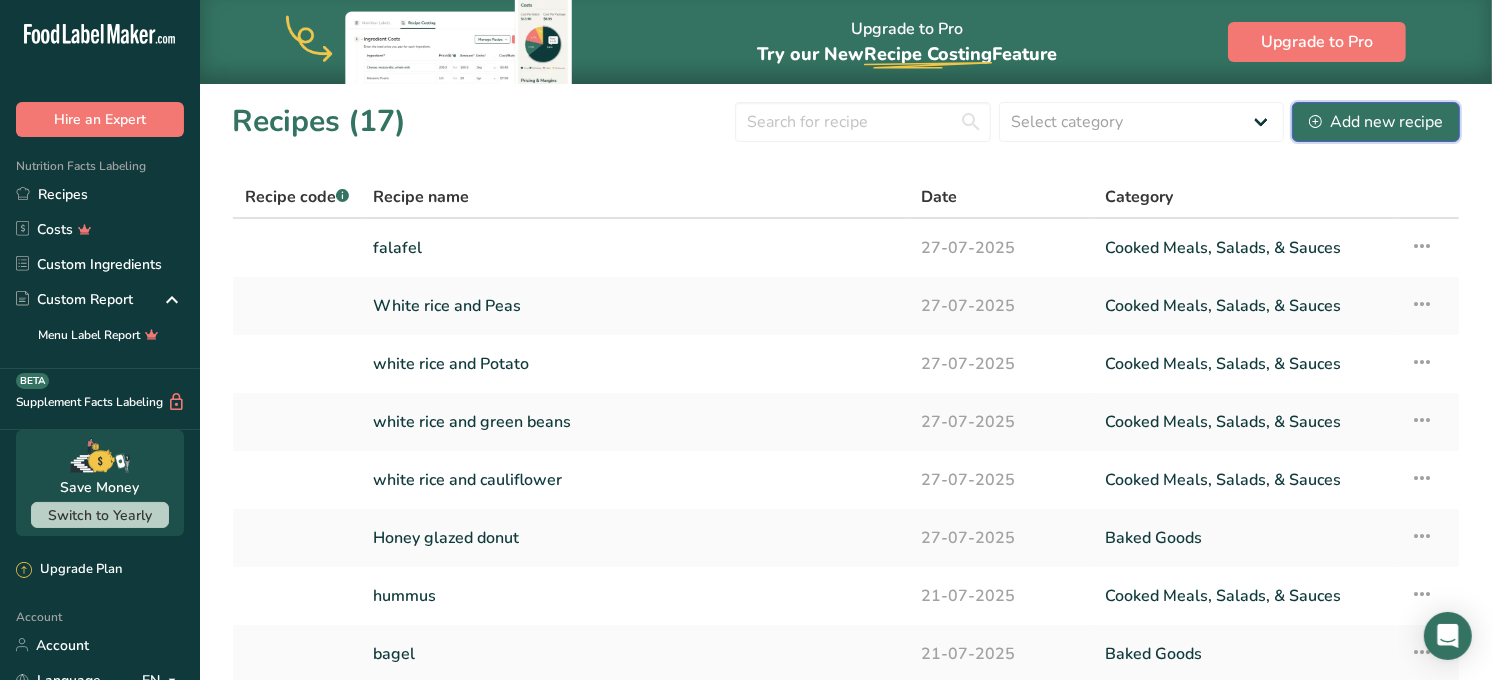 click on "Add new recipe" at bounding box center (1376, 122) 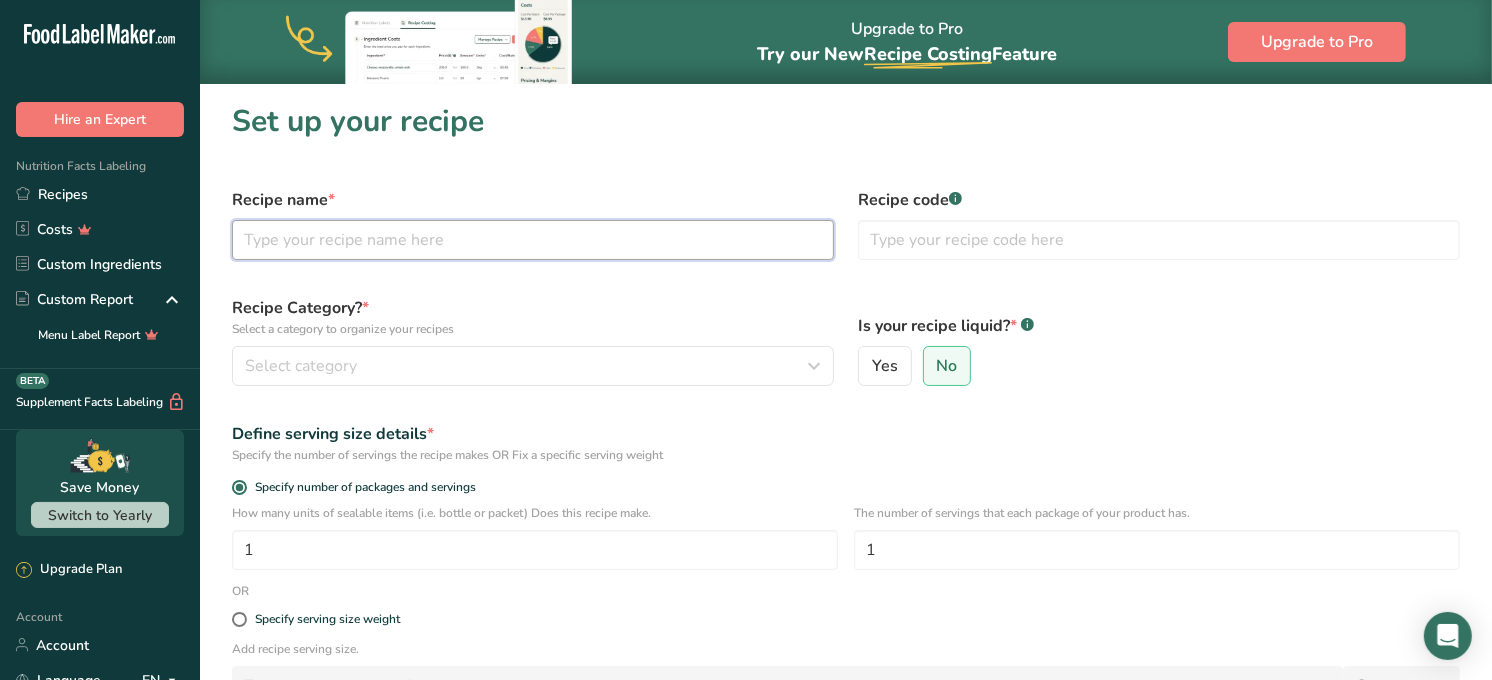 click at bounding box center [533, 240] 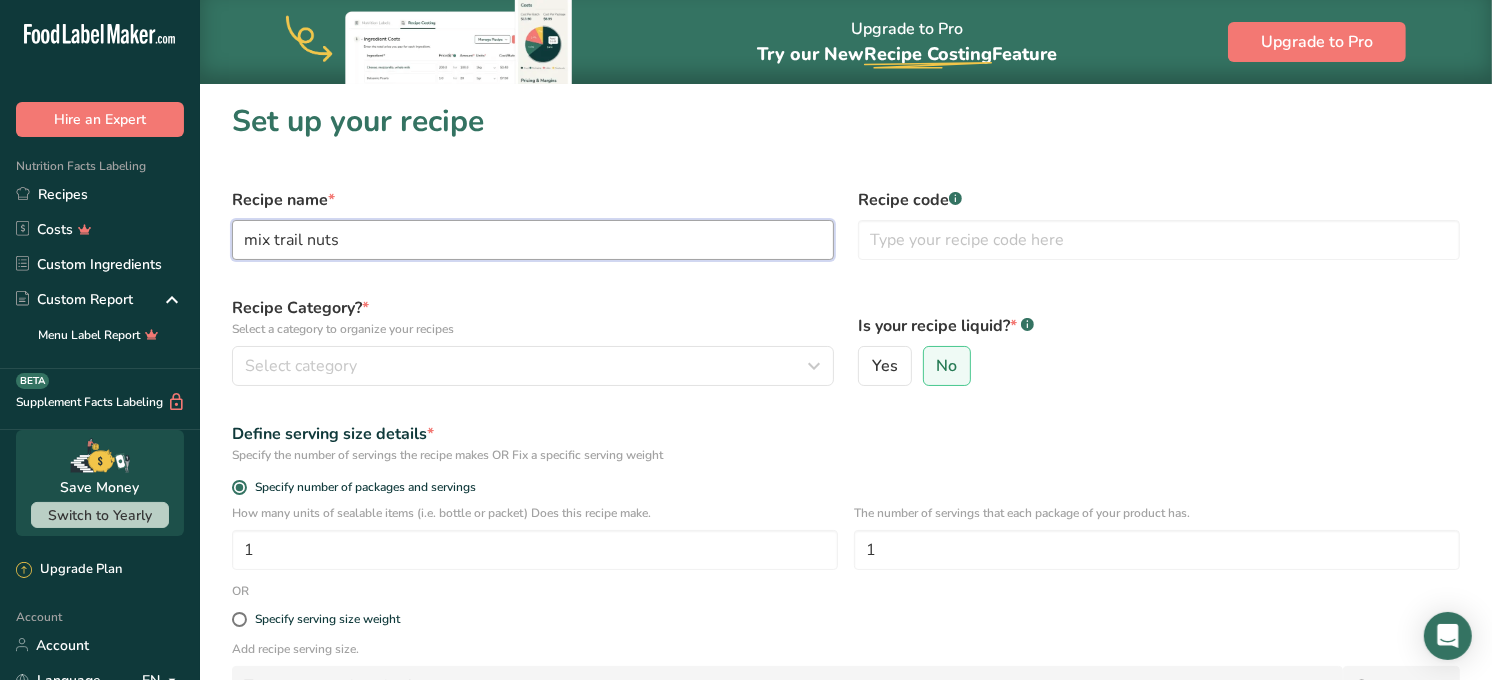 type on "mix trail nuts" 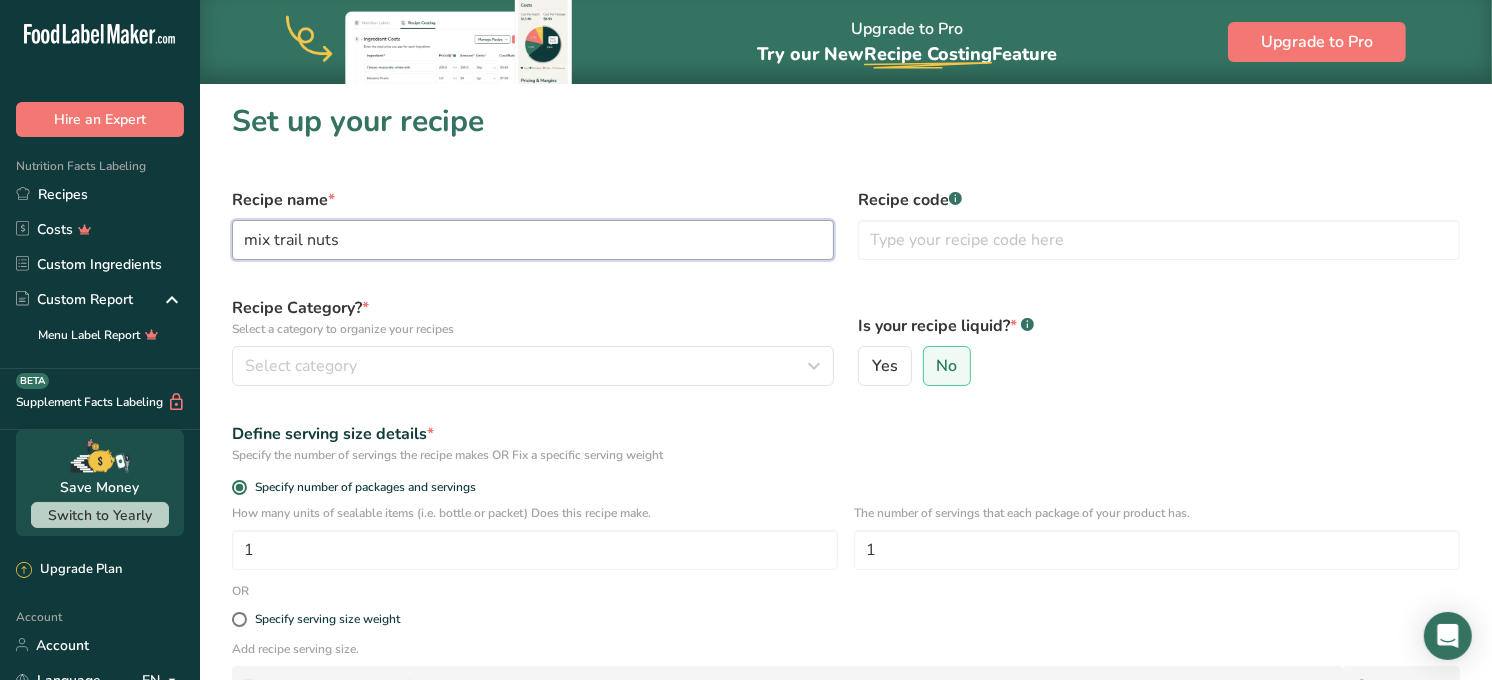 click on "Continue" at bounding box center (846, 786) 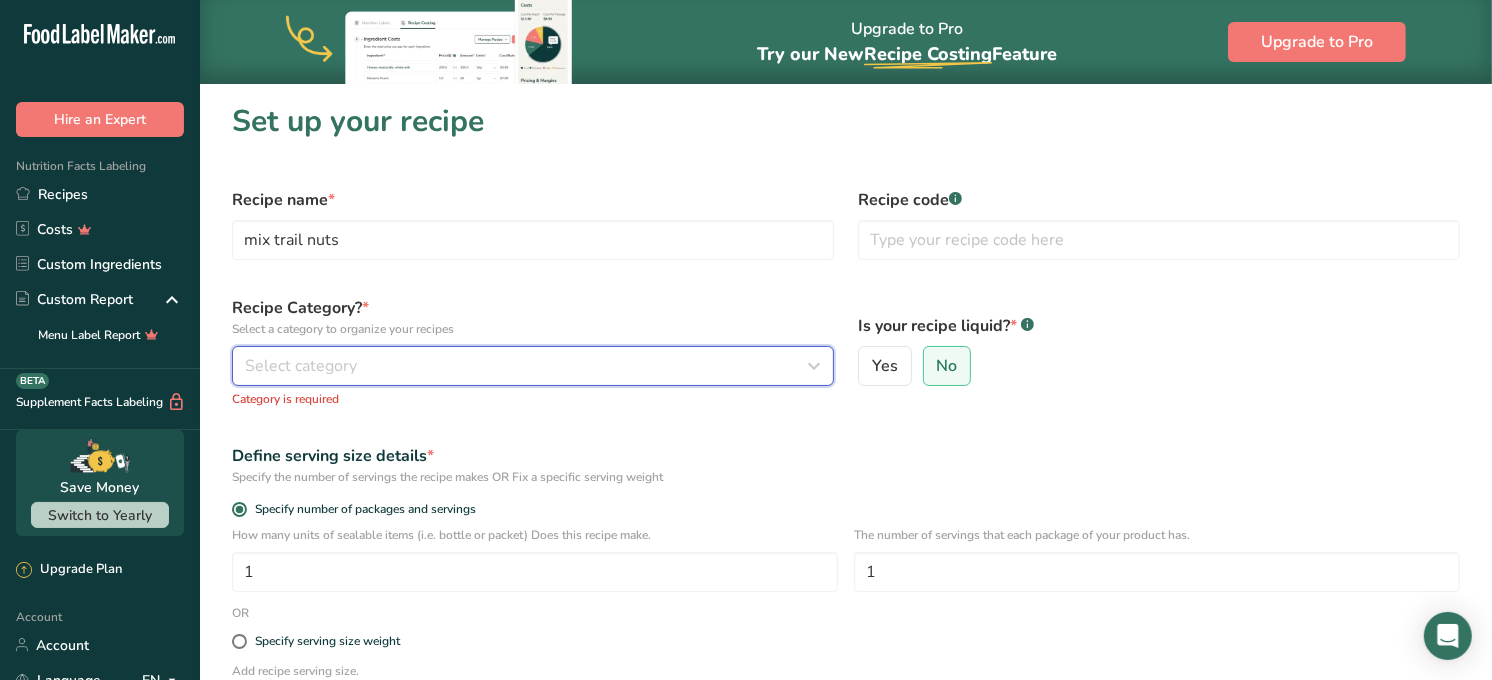 click on "Select category" at bounding box center [527, 366] 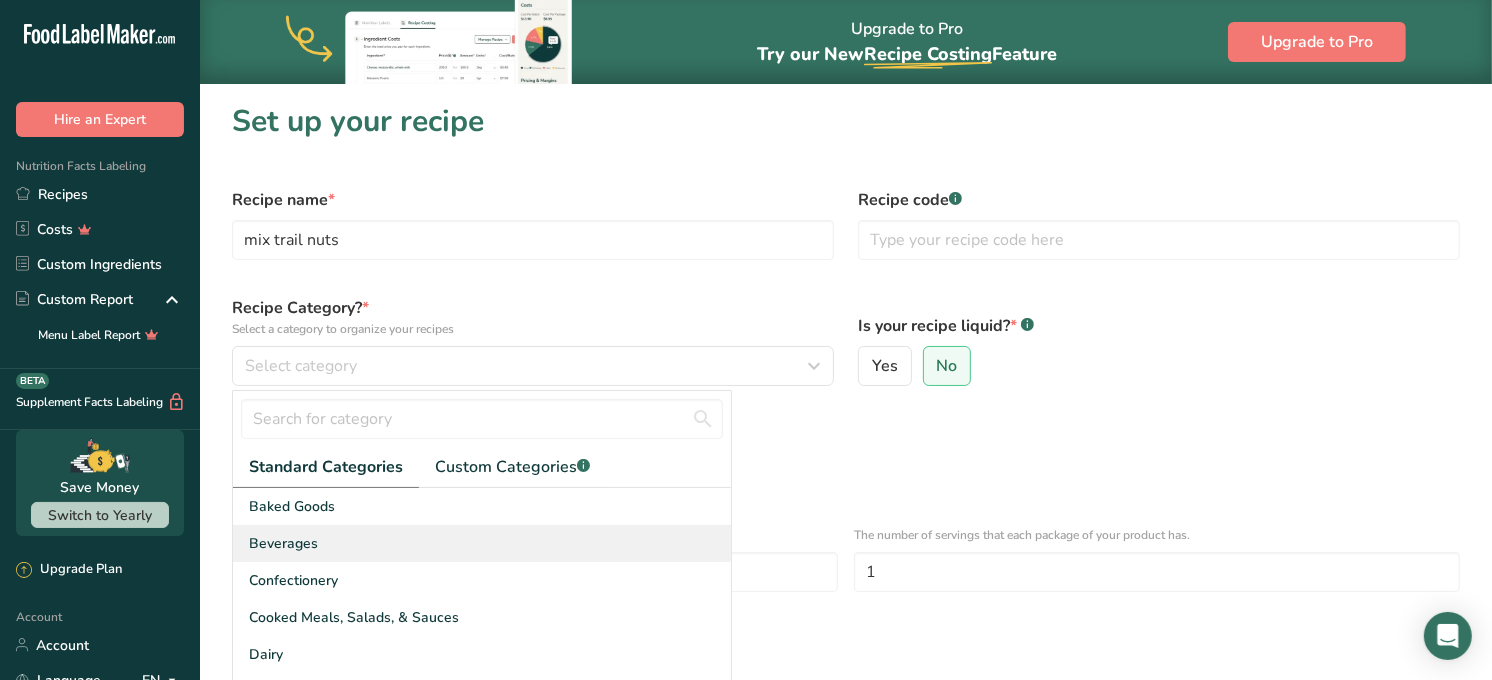 click on "Beverages" at bounding box center [482, 543] 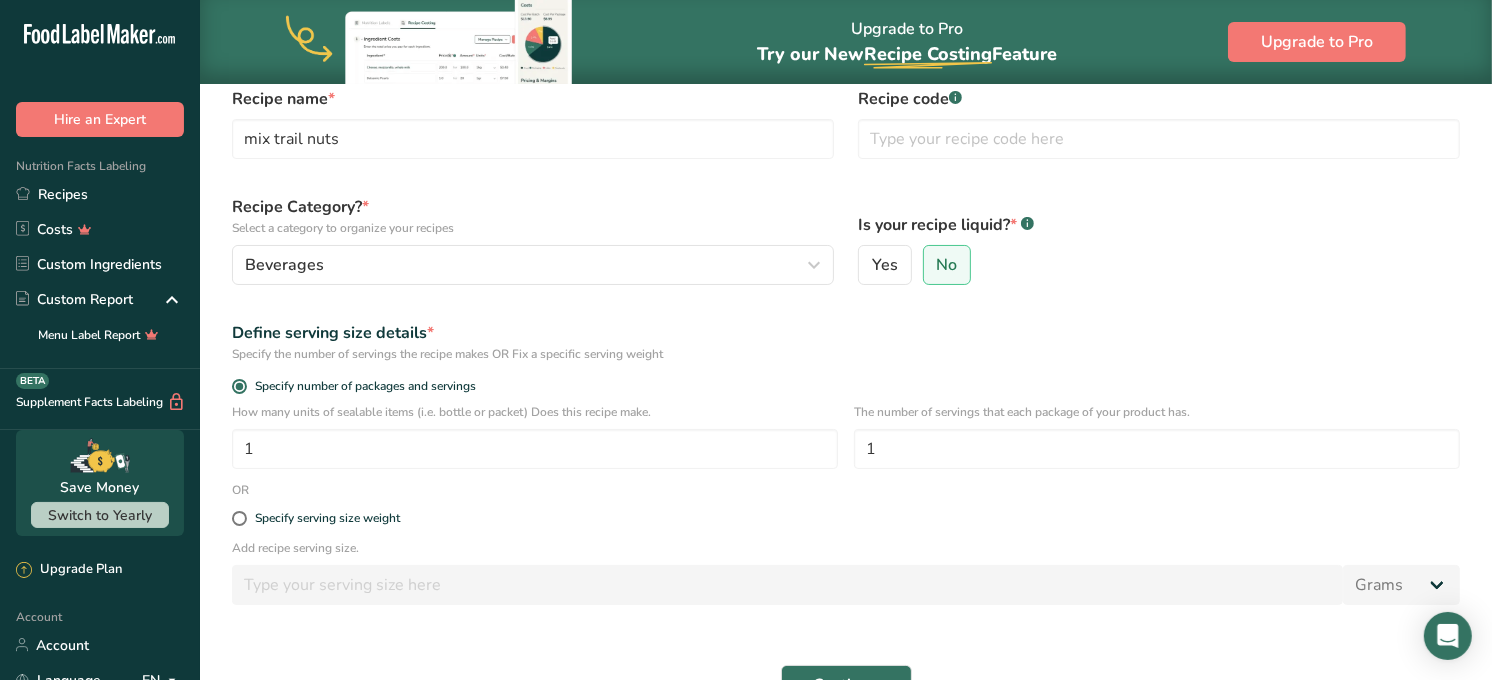 scroll, scrollTop: 112, scrollLeft: 0, axis: vertical 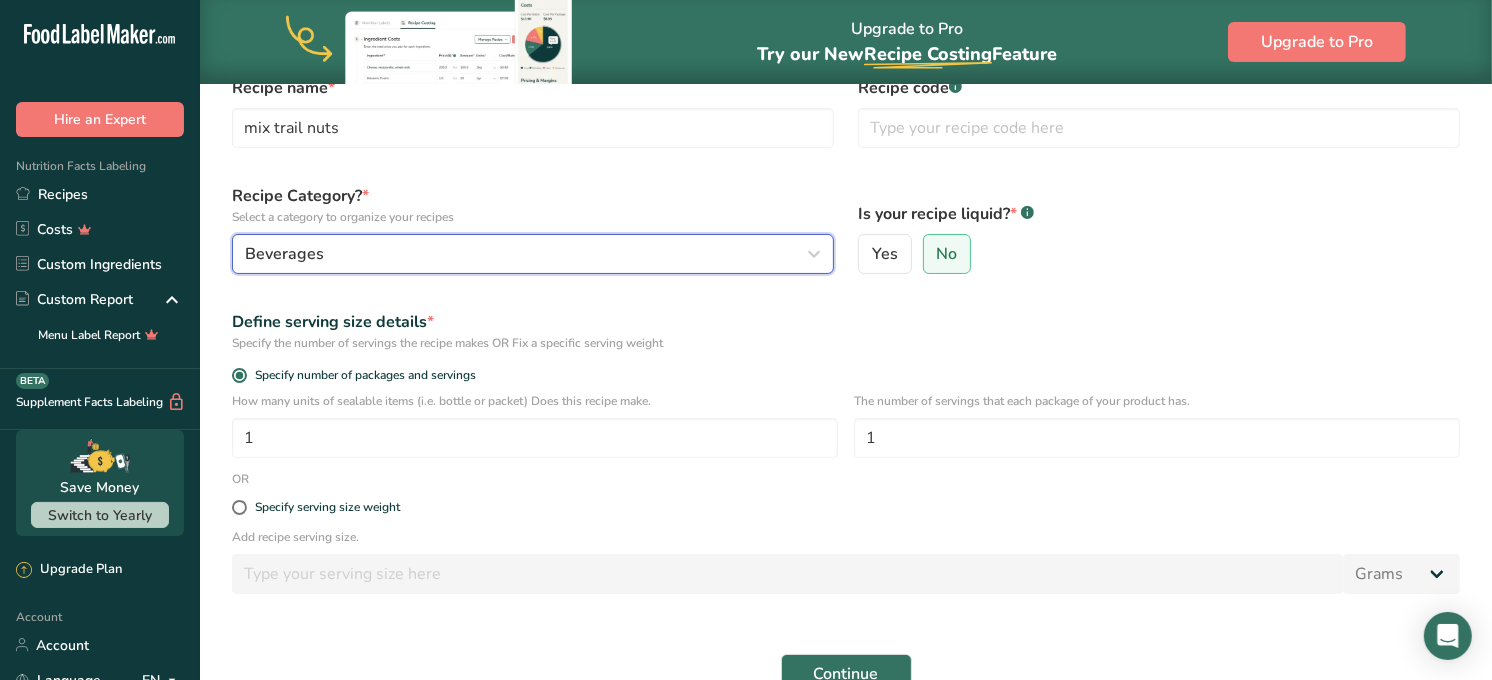 click on "Beverages" at bounding box center [527, 254] 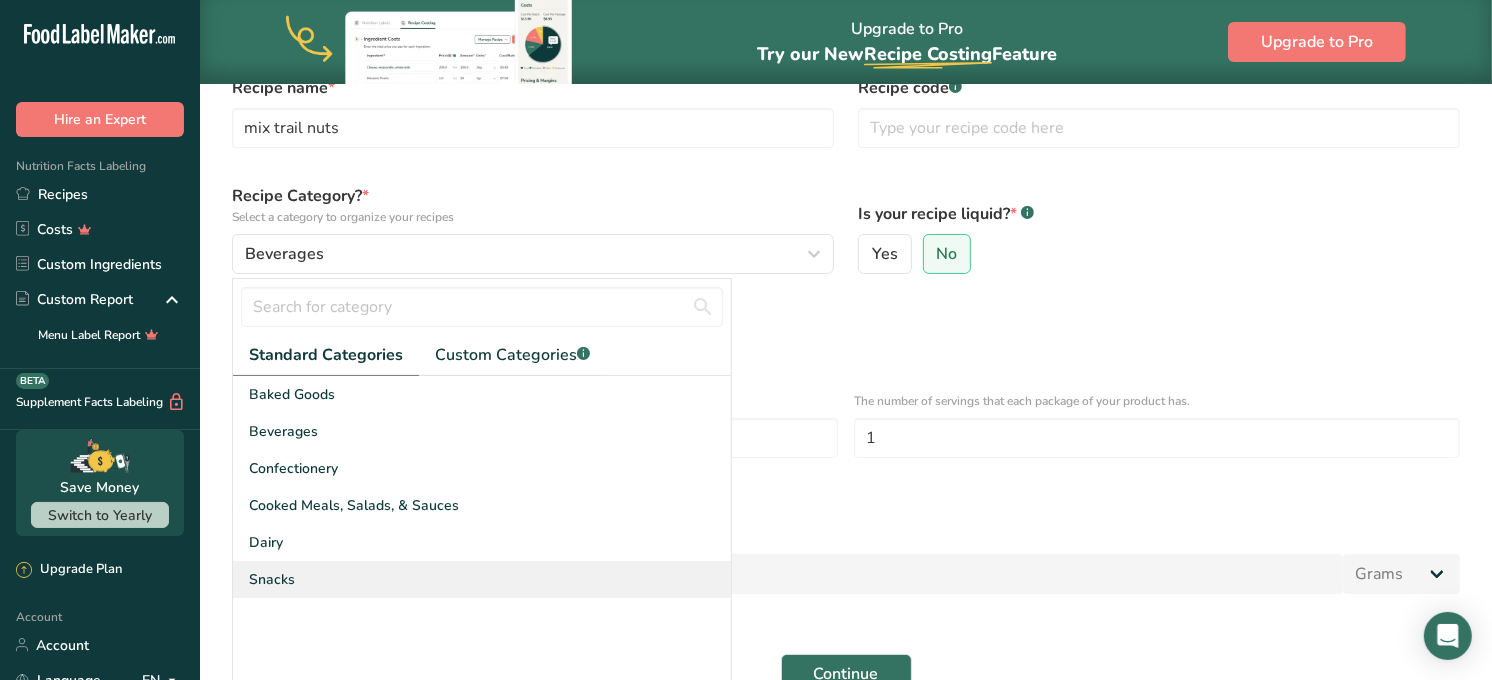click on "Snacks" at bounding box center [482, 579] 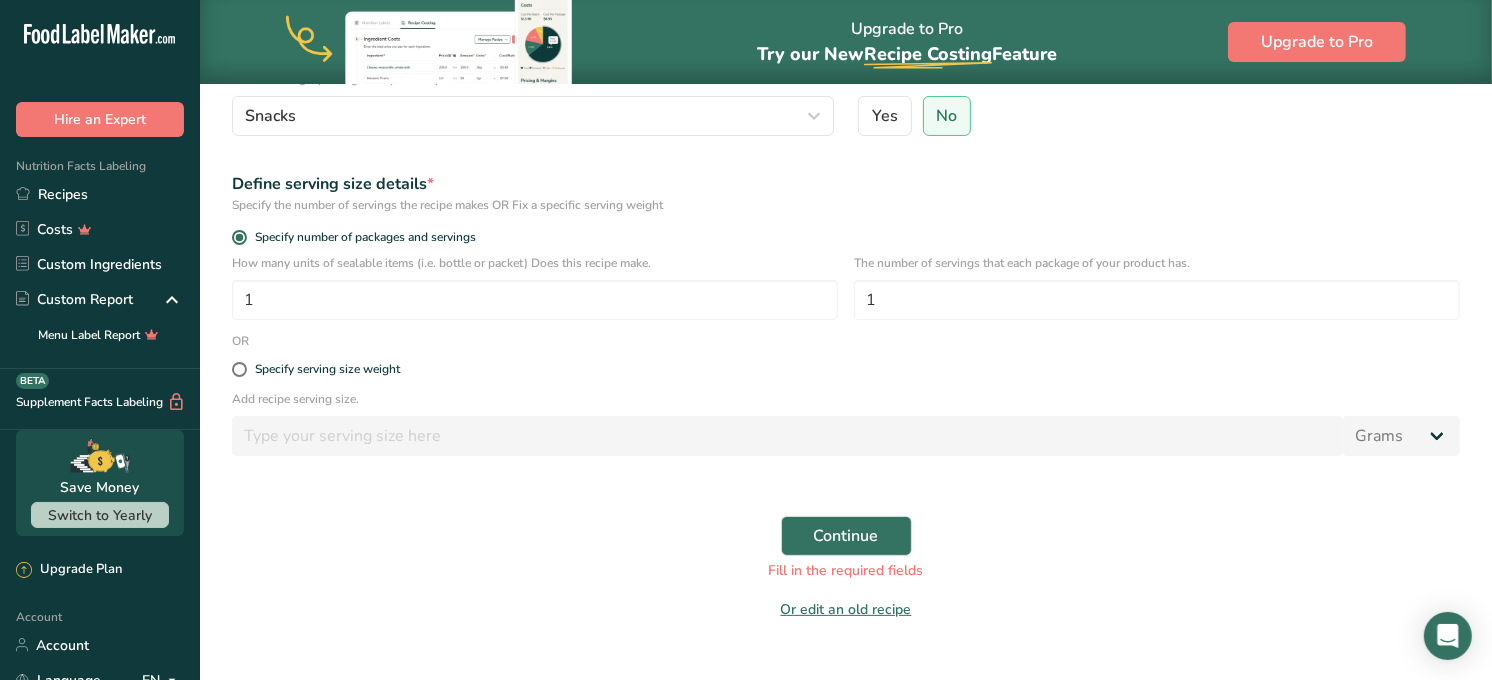 scroll, scrollTop: 251, scrollLeft: 0, axis: vertical 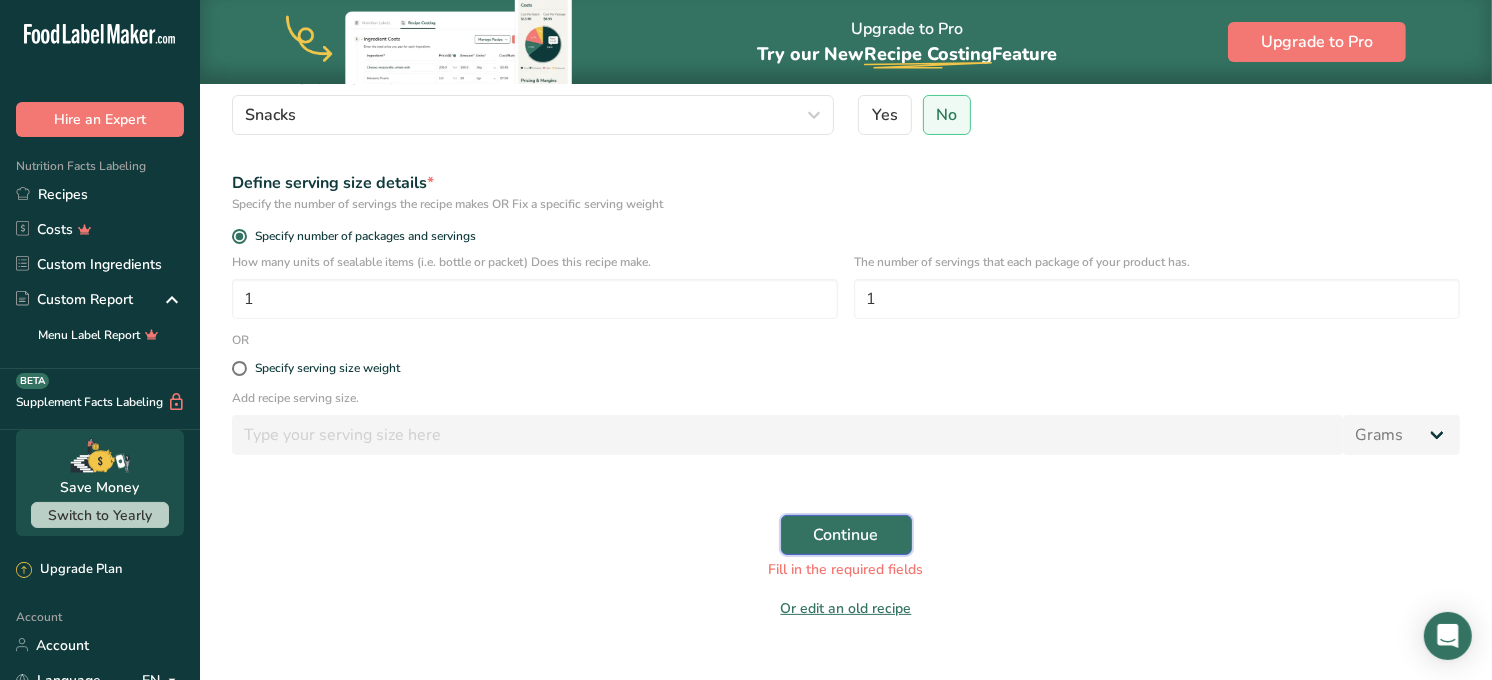 click on "Continue" at bounding box center [846, 535] 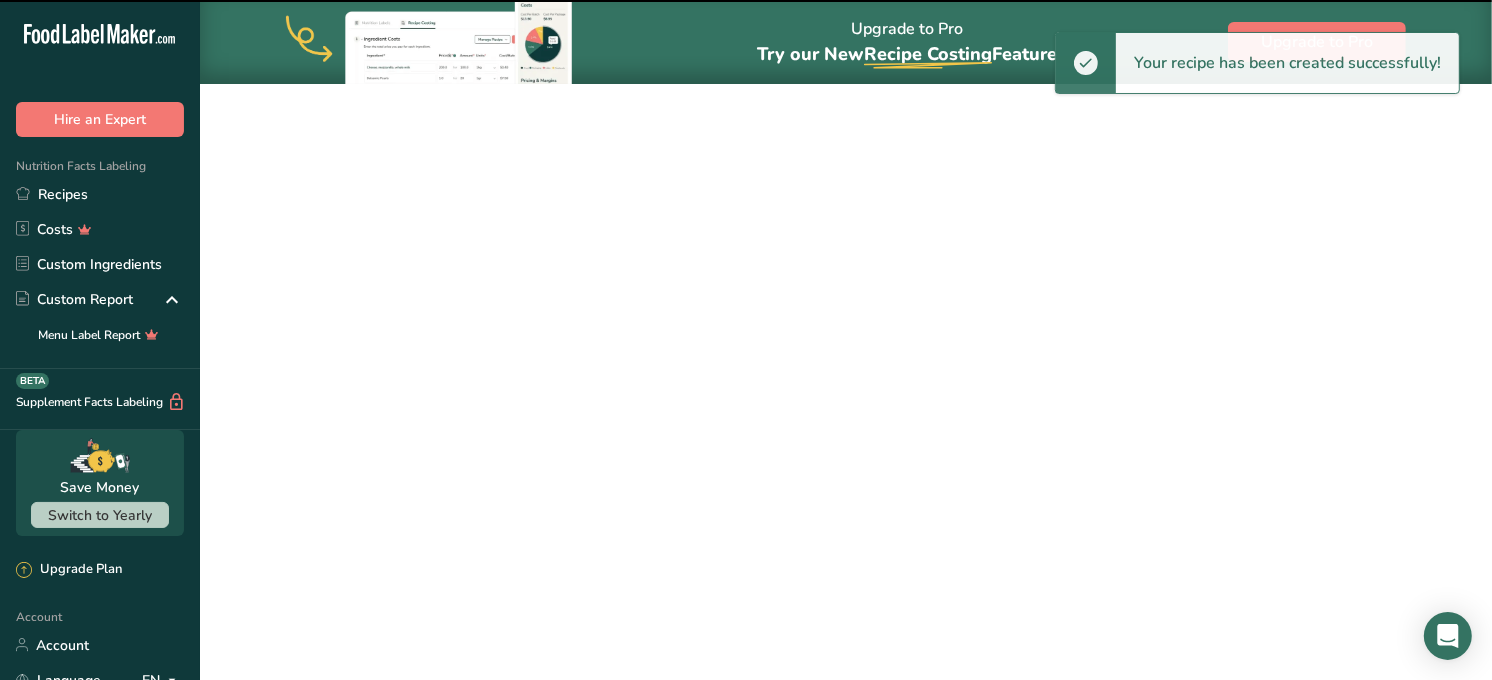 scroll, scrollTop: 0, scrollLeft: 0, axis: both 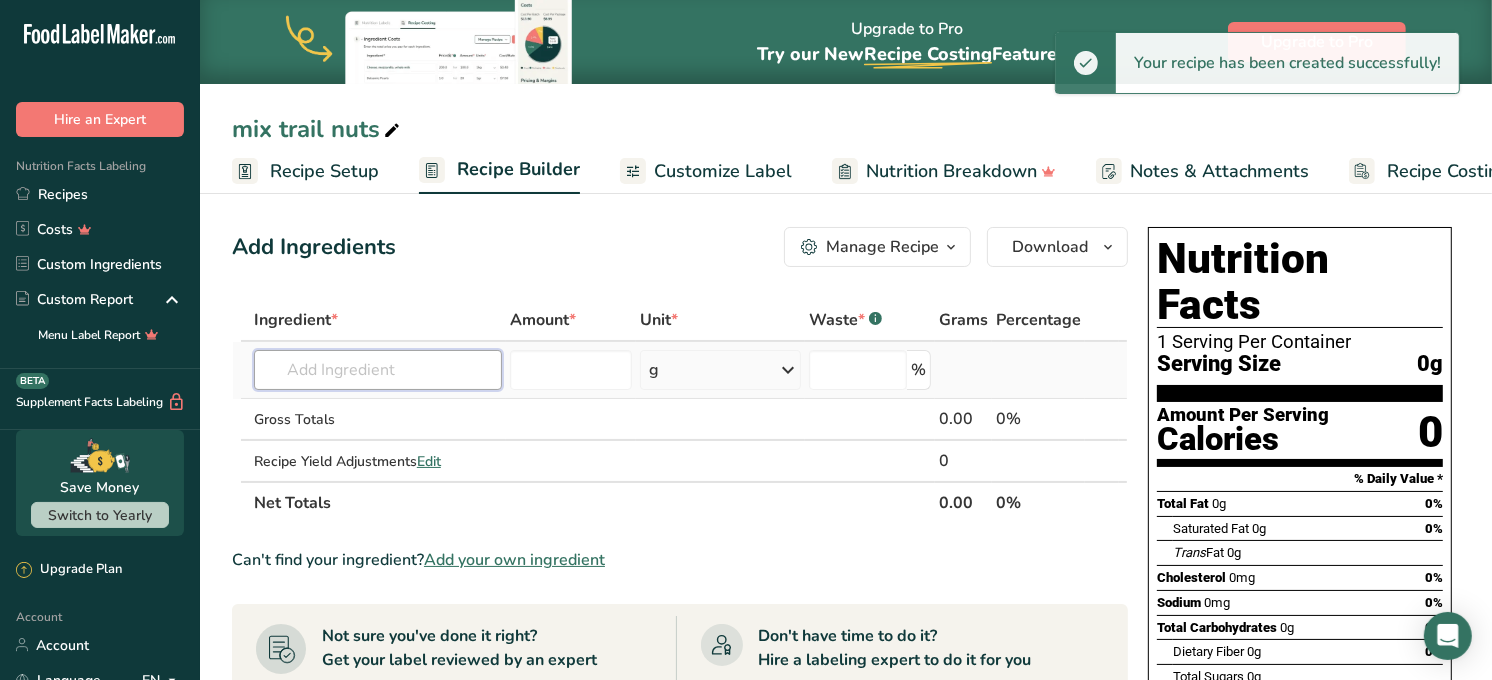click at bounding box center (378, 370) 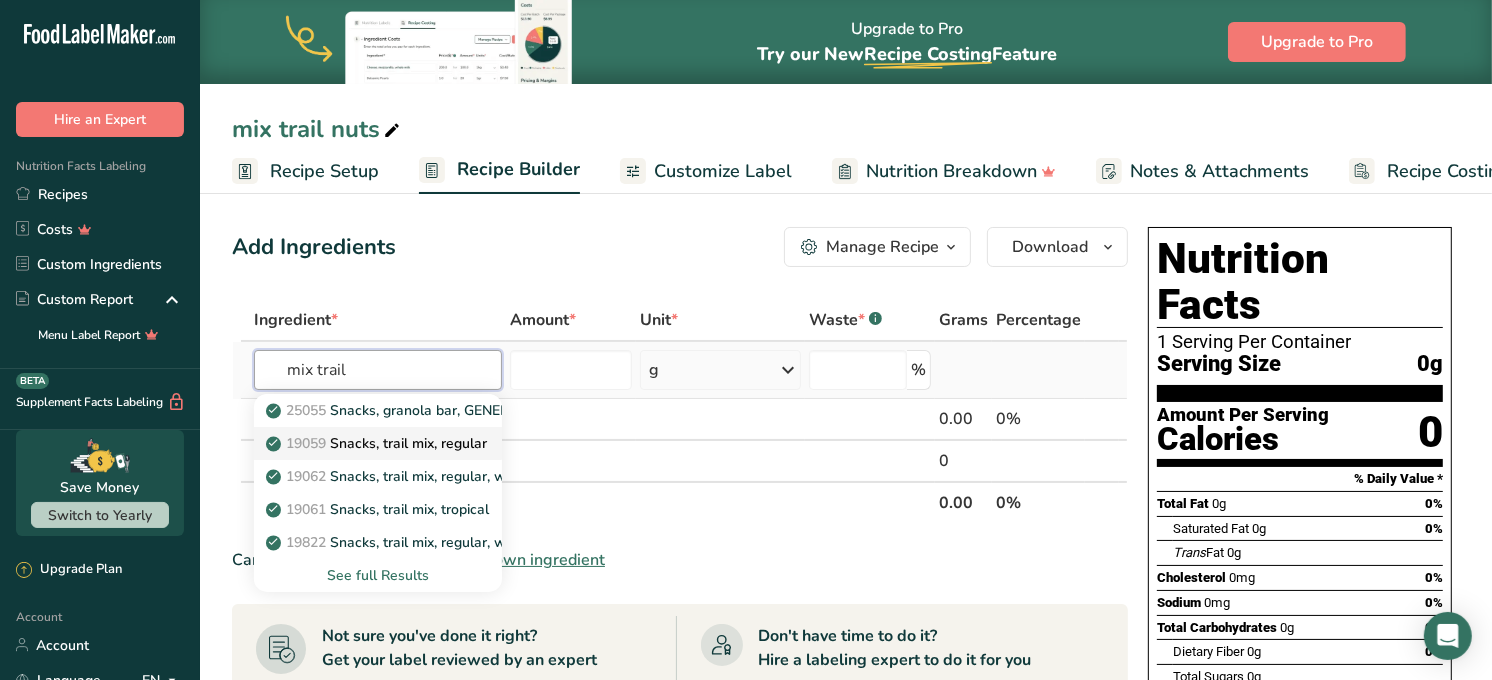 type on "mix trail" 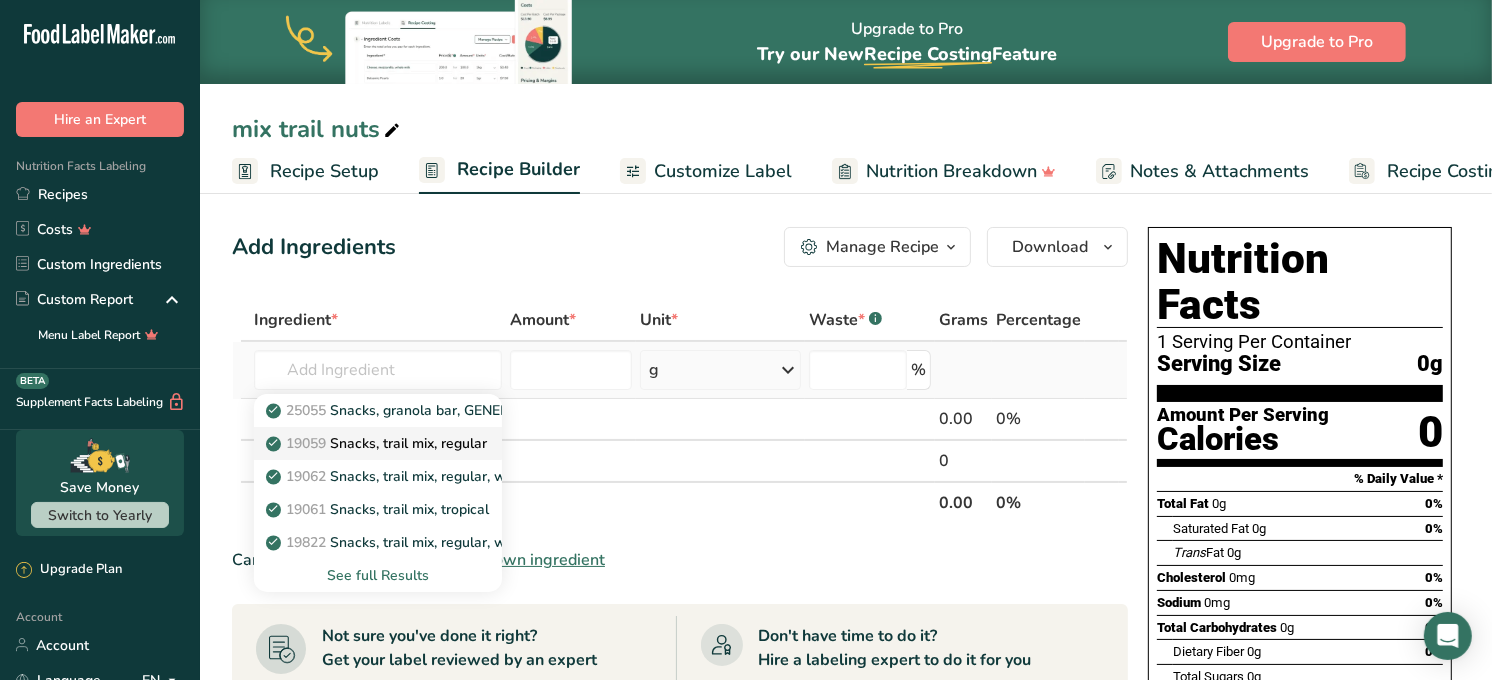 click on "19059
Snacks, trail mix, regular" at bounding box center [378, 443] 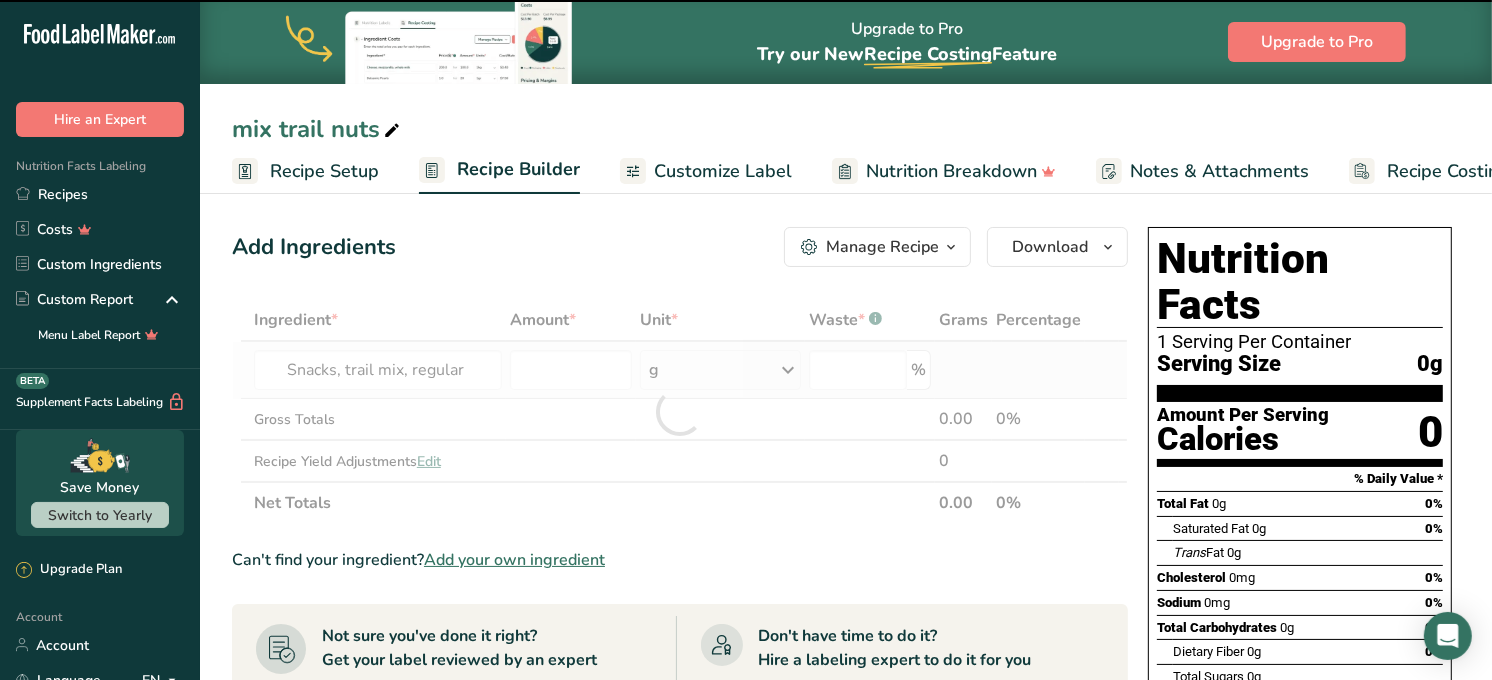 type on "0" 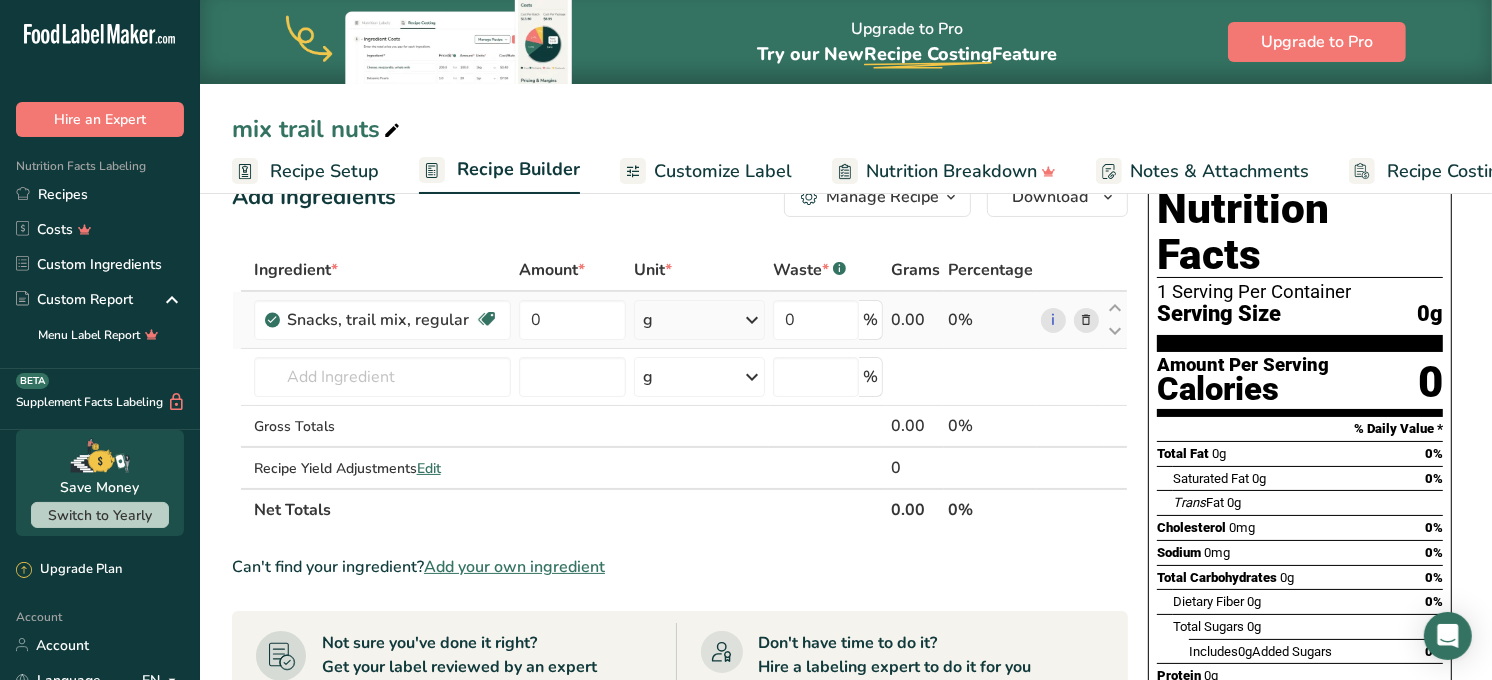 scroll, scrollTop: 61, scrollLeft: 0, axis: vertical 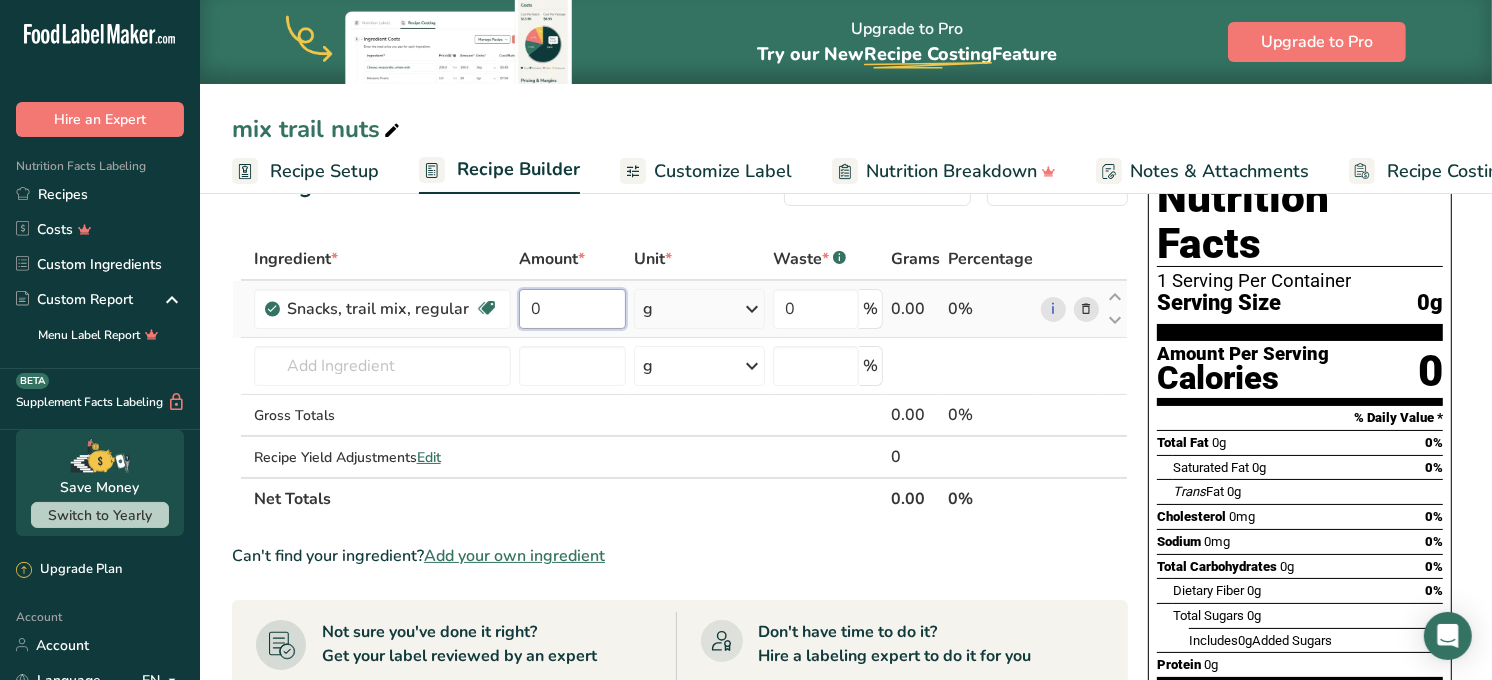click on "0" at bounding box center [572, 309] 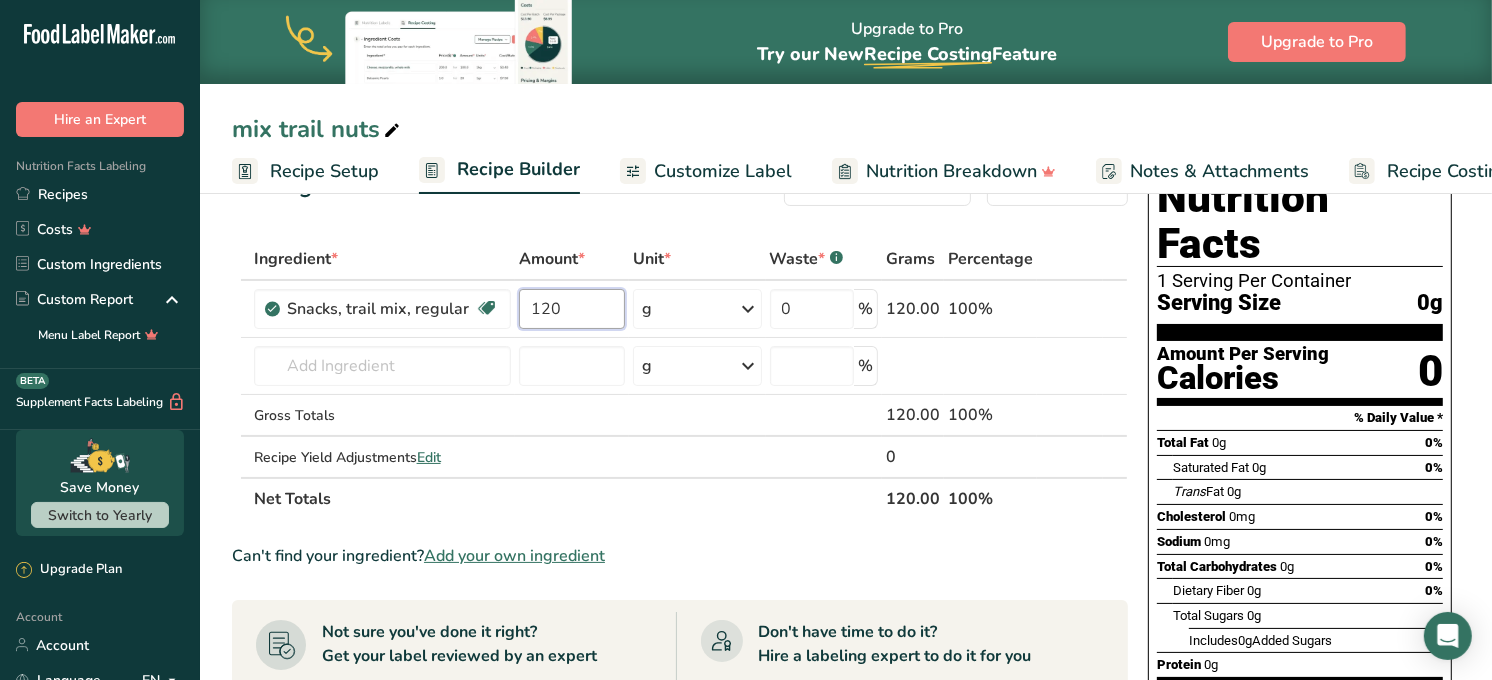 type on "120" 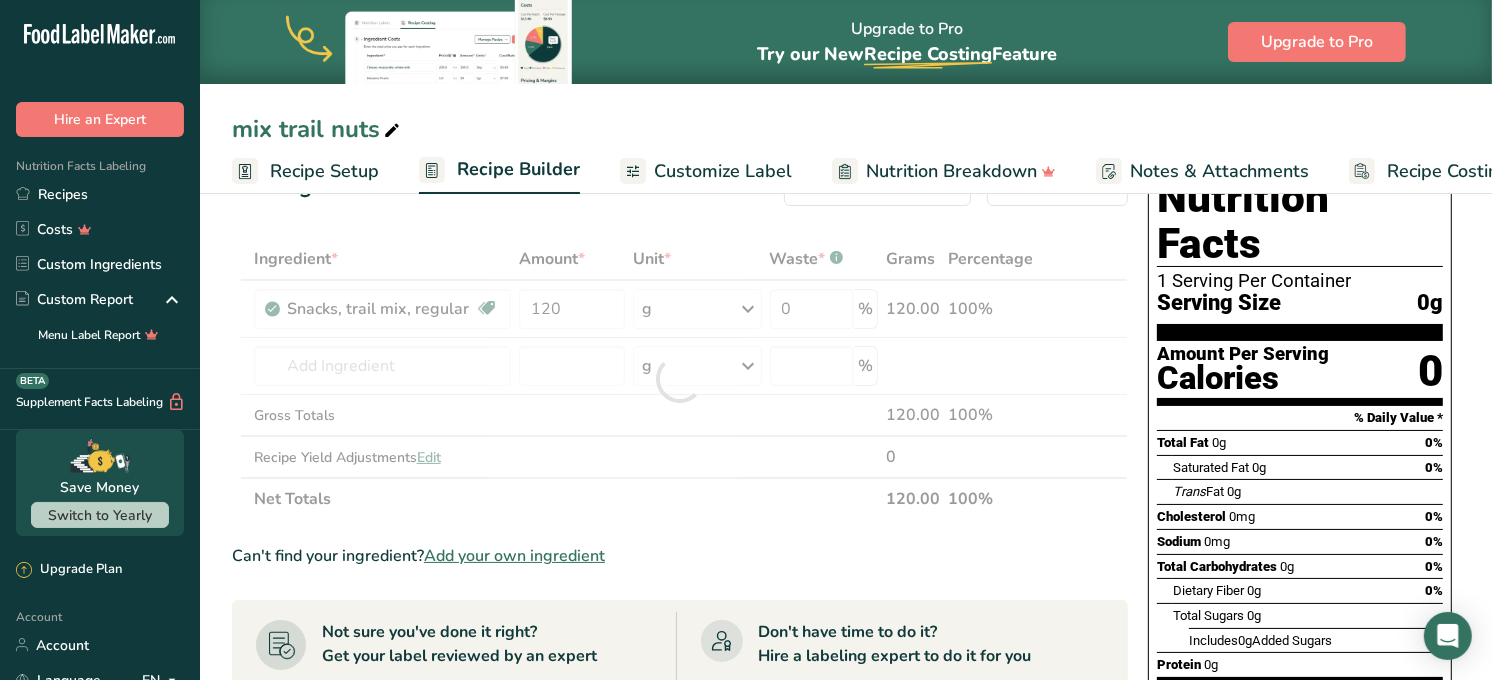 click on "Ingredient *
Amount *
Unit *
Waste *   .a-a{fill:#347362;}.b-a{fill:#fff;}          Grams
Percentage
Snacks, trail mix, regular
Dairy free
Gluten free
Vegan
Vegetarian
Soy free
120
g
Portions
1 cup
1 oz
1.5 oz
Weight Units
g
kg
mg
See more
Volume Units
l
Volume units require a density conversion. If you know your ingredient's density enter it below. Otherwise, click on "RIA" our AI Regulatory bot - she will be able to help you
lb/ft3
g/cm3
Confirm
mL
fl oz" at bounding box center [680, 379] 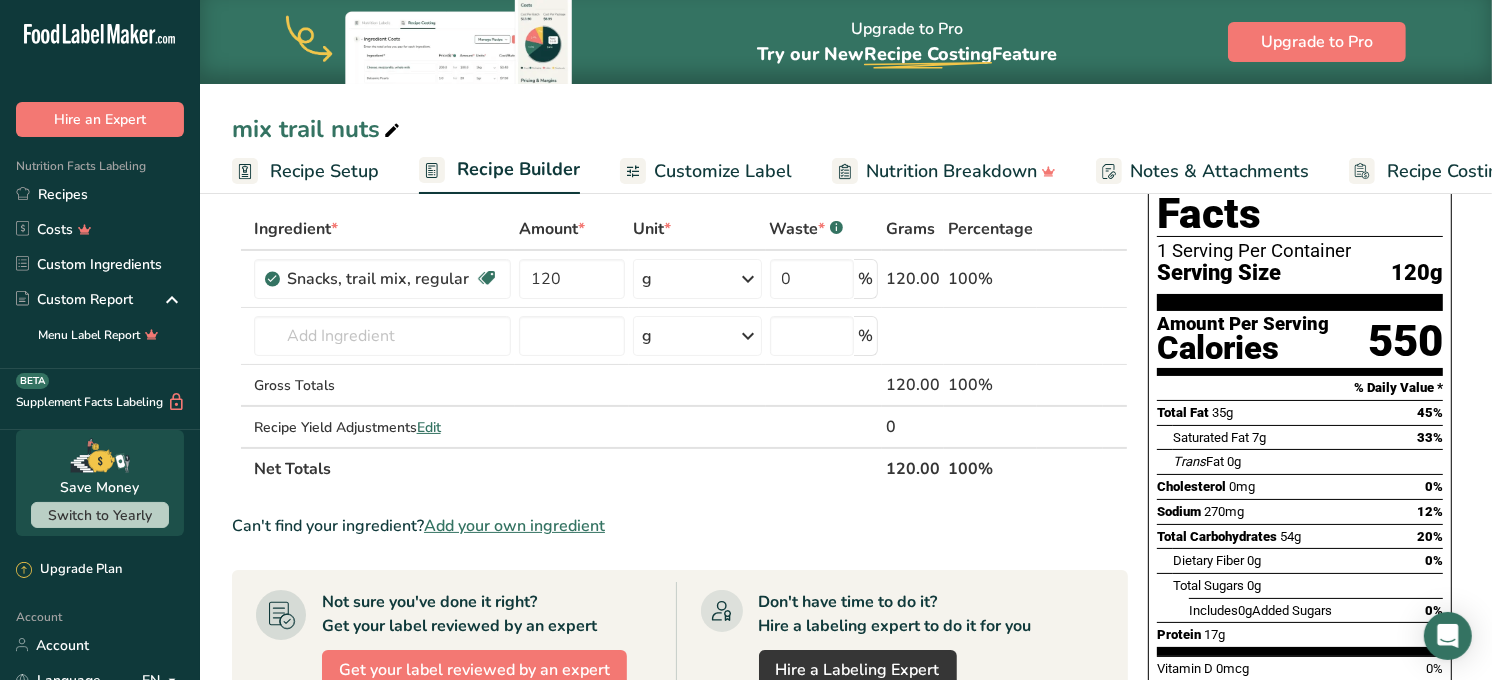 scroll, scrollTop: 0, scrollLeft: 0, axis: both 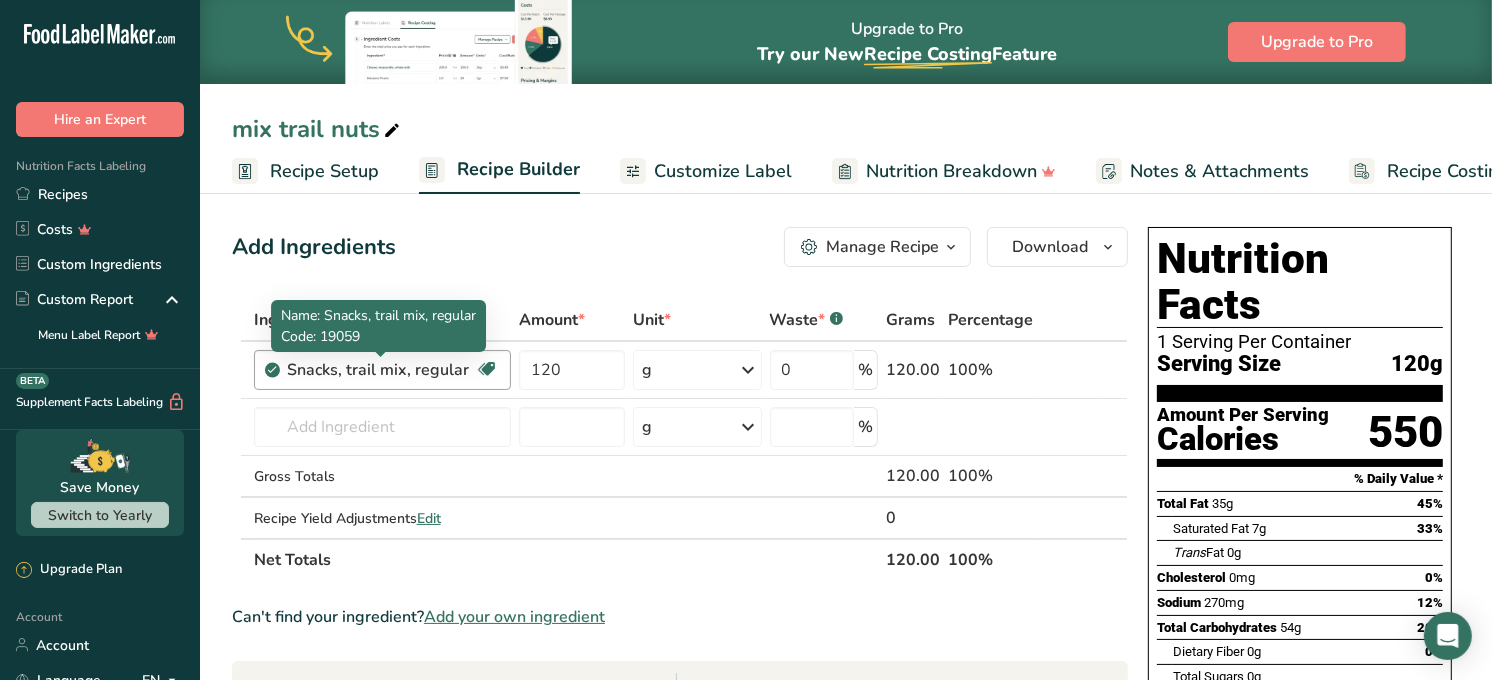 click on "Snacks, trail mix, regular" at bounding box center [381, 370] 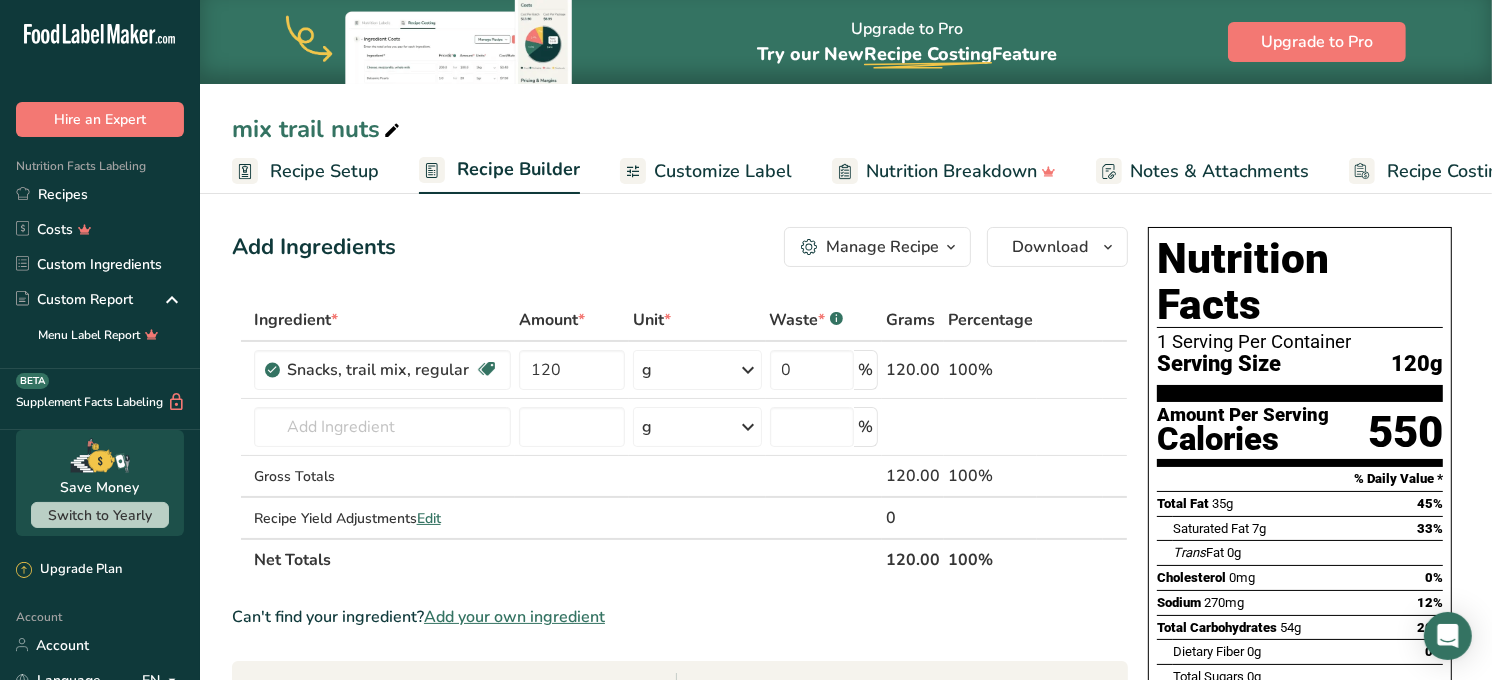 click at bounding box center (1086, 370) 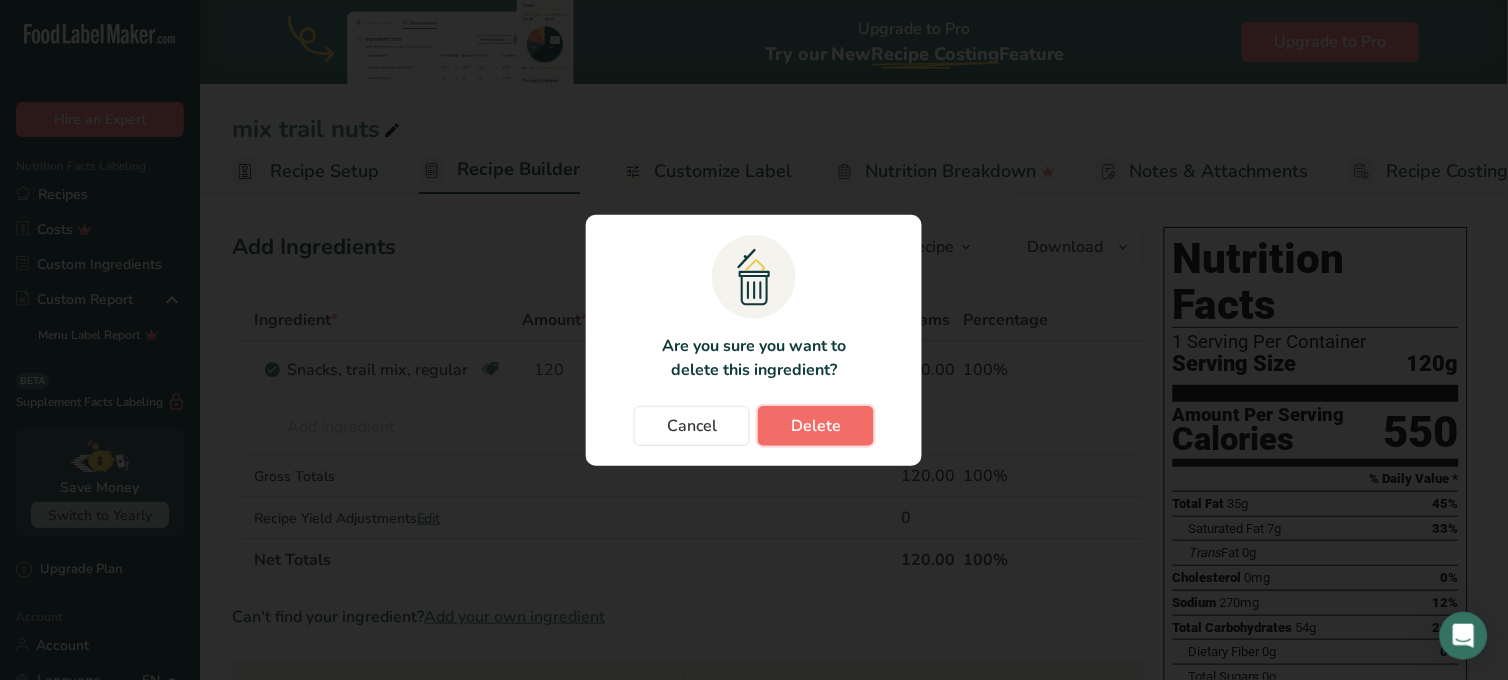 click on "Delete" at bounding box center (816, 426) 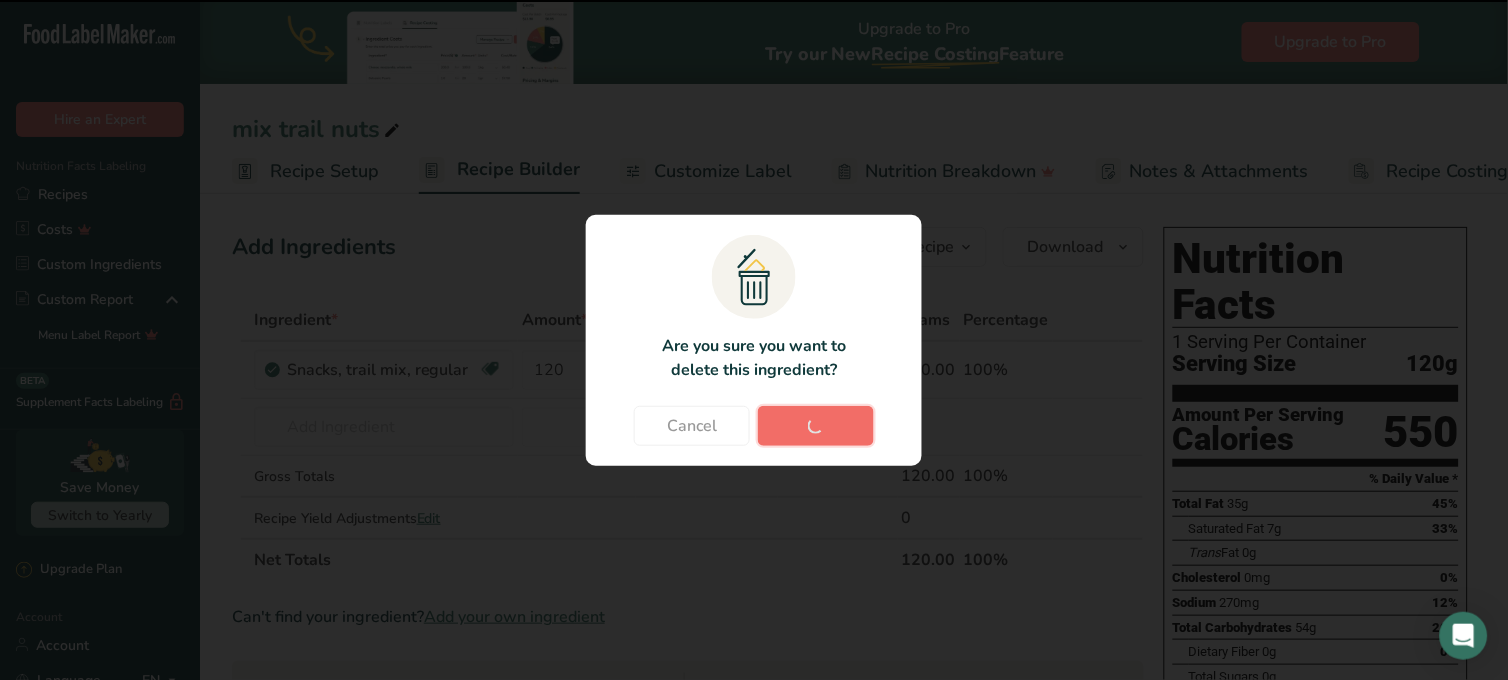 type 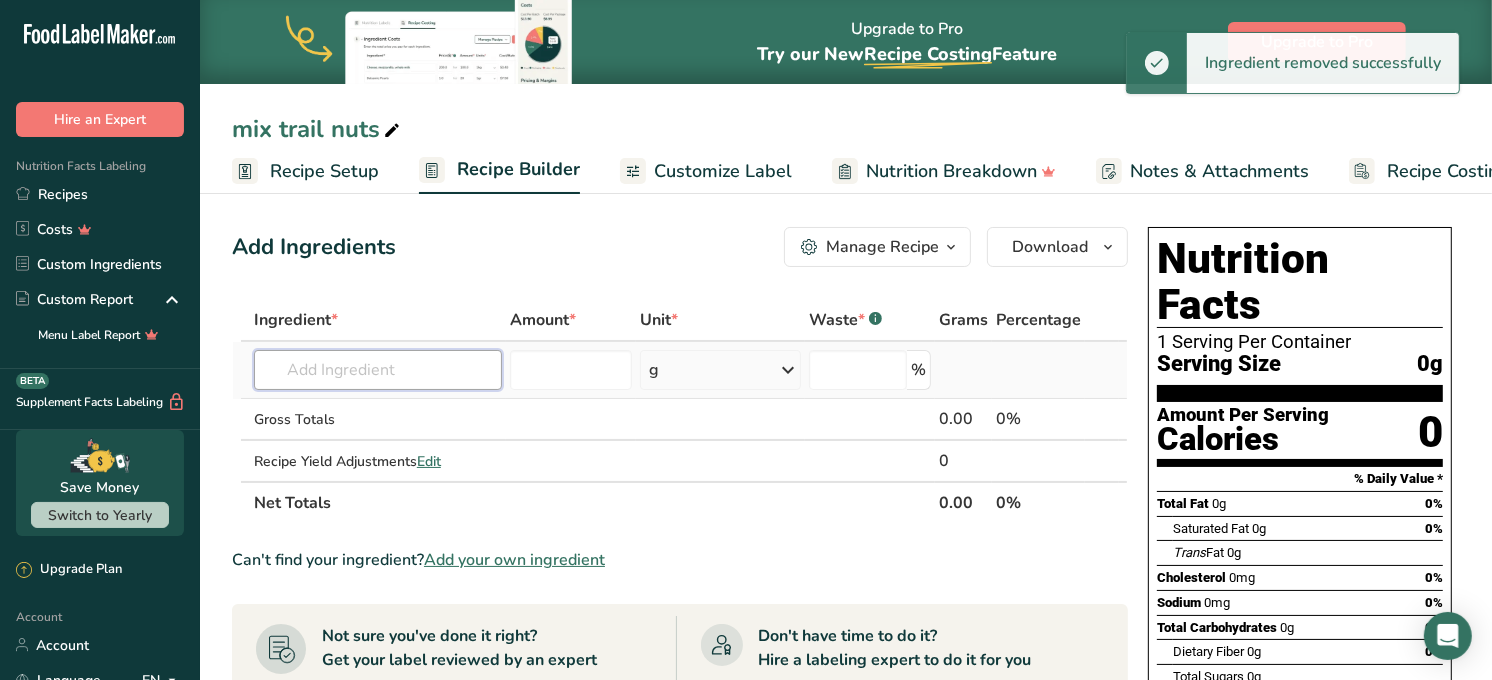 click at bounding box center (378, 370) 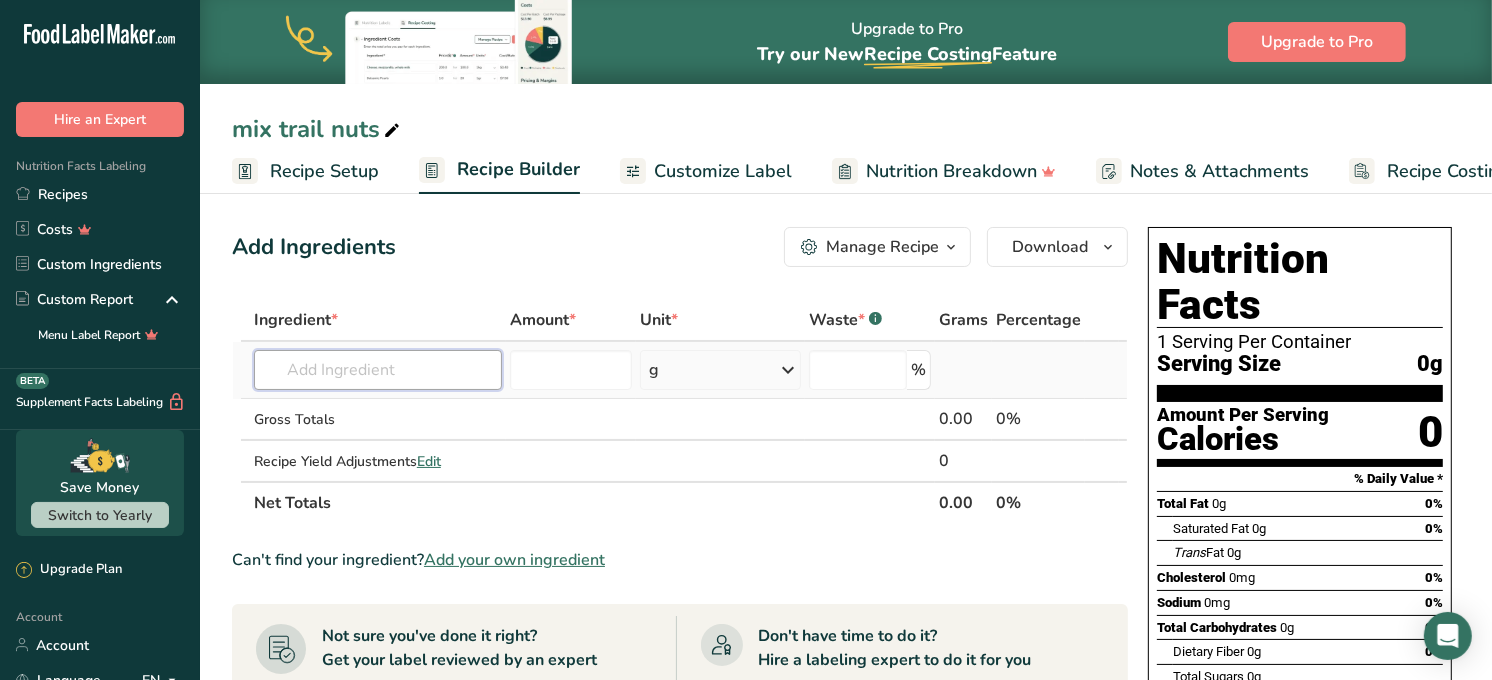 click at bounding box center [378, 370] 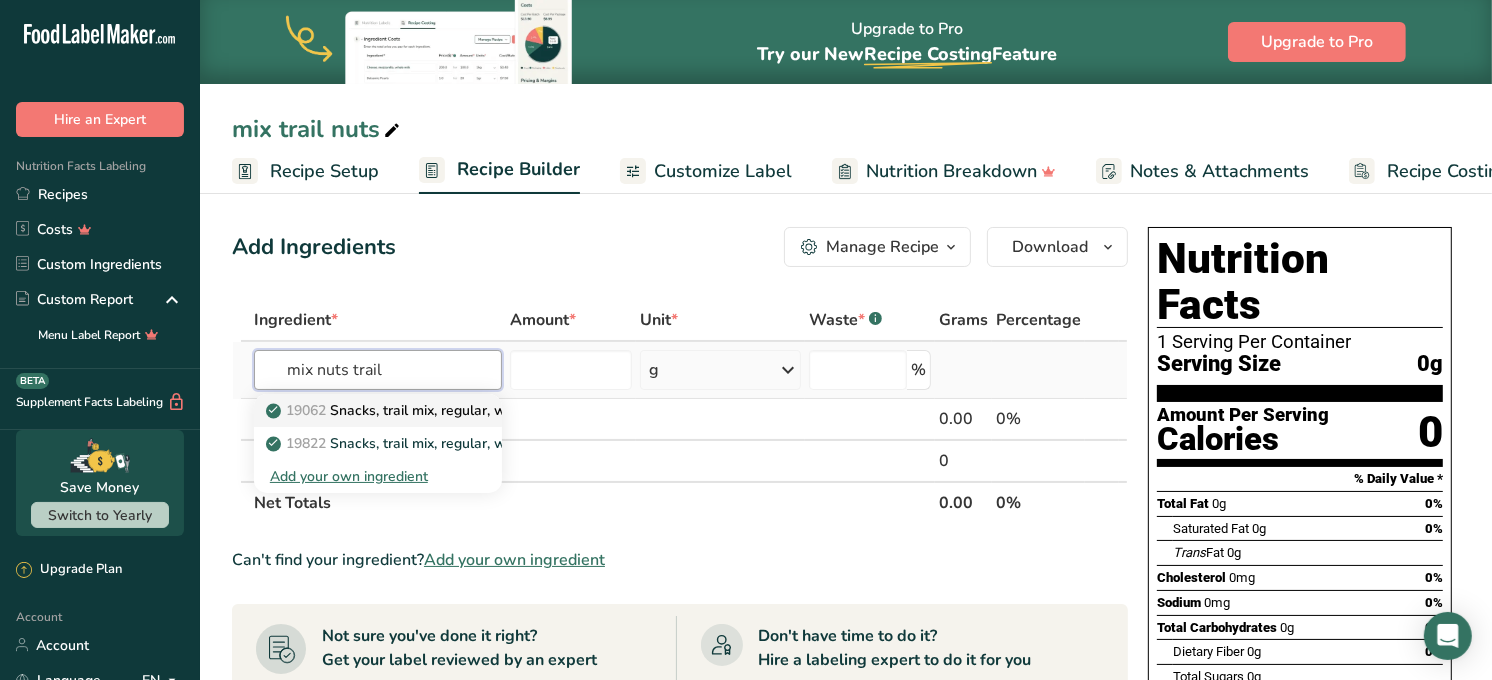 type on "mix nuts trail" 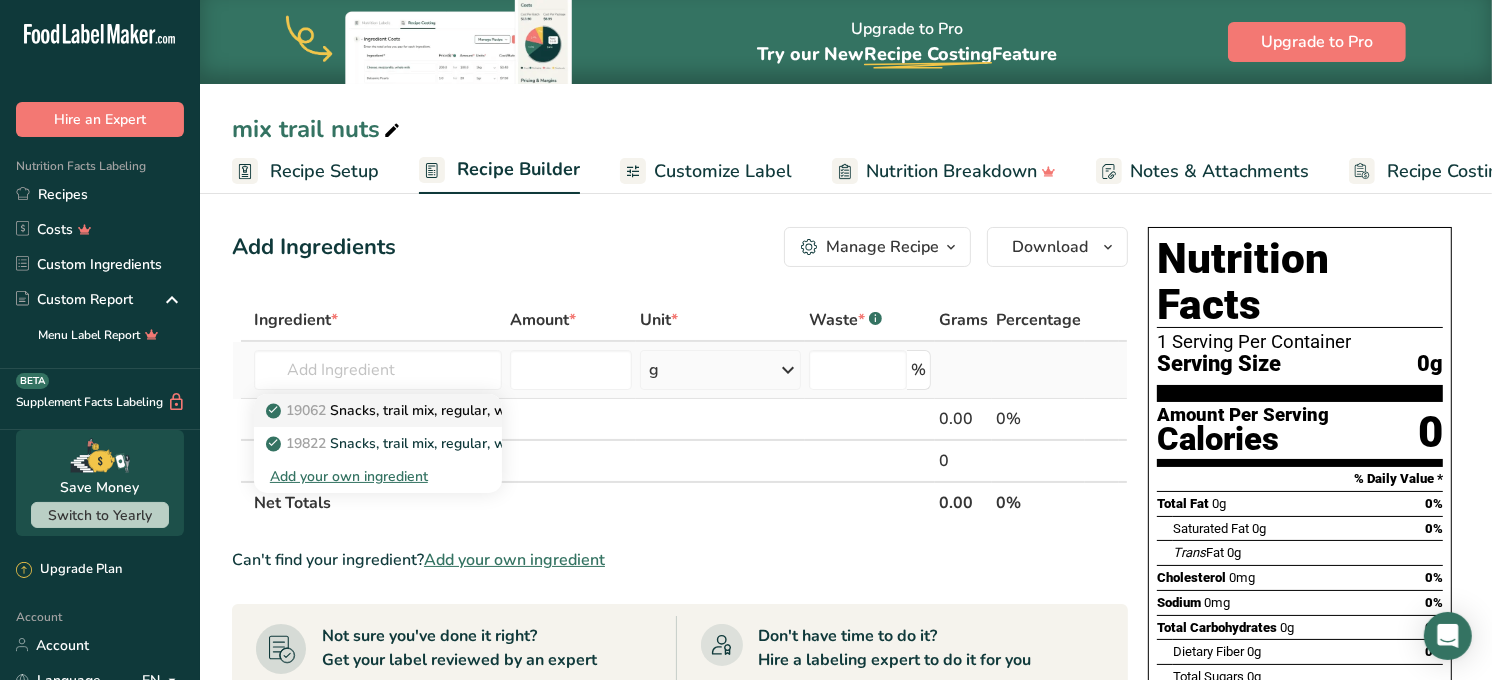 click on "19062
Snacks, trail mix, regular, with chocolate chips, salted nuts and seeds" at bounding box center (522, 410) 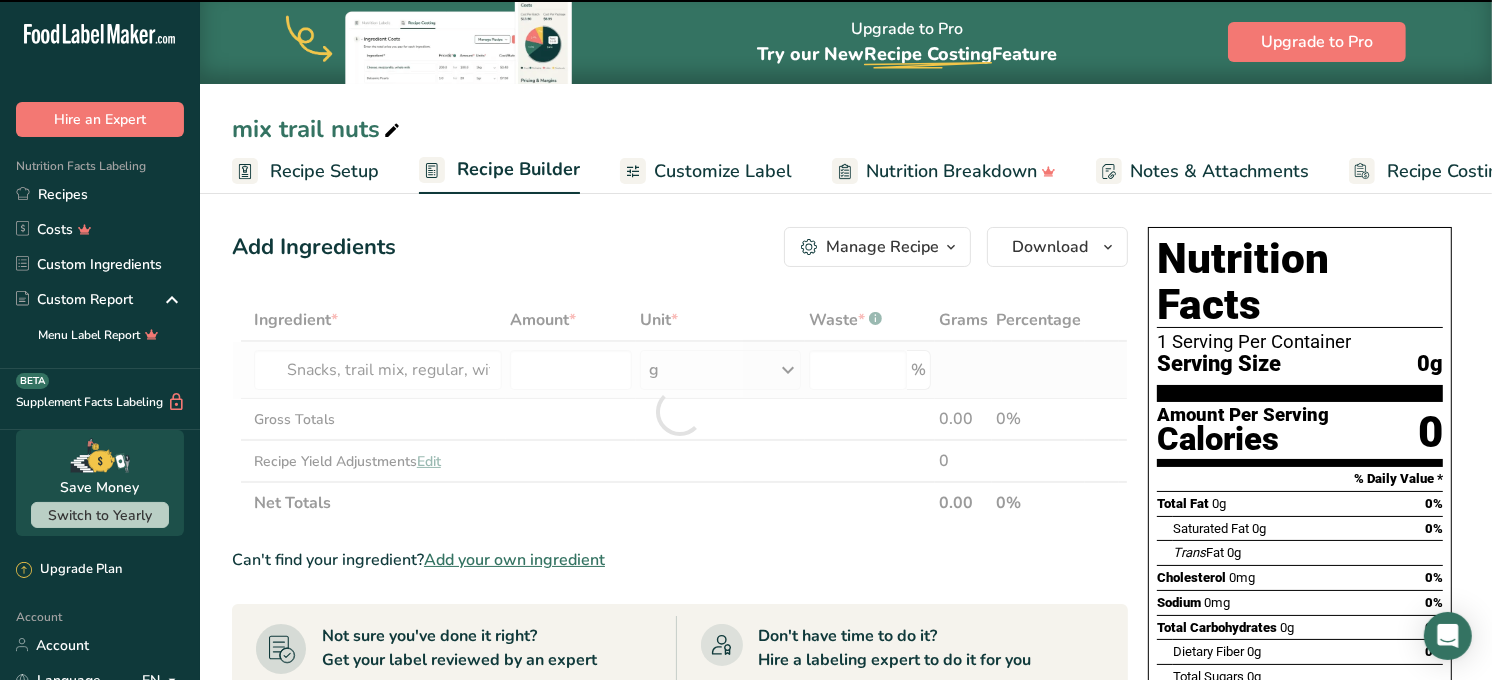 type on "0" 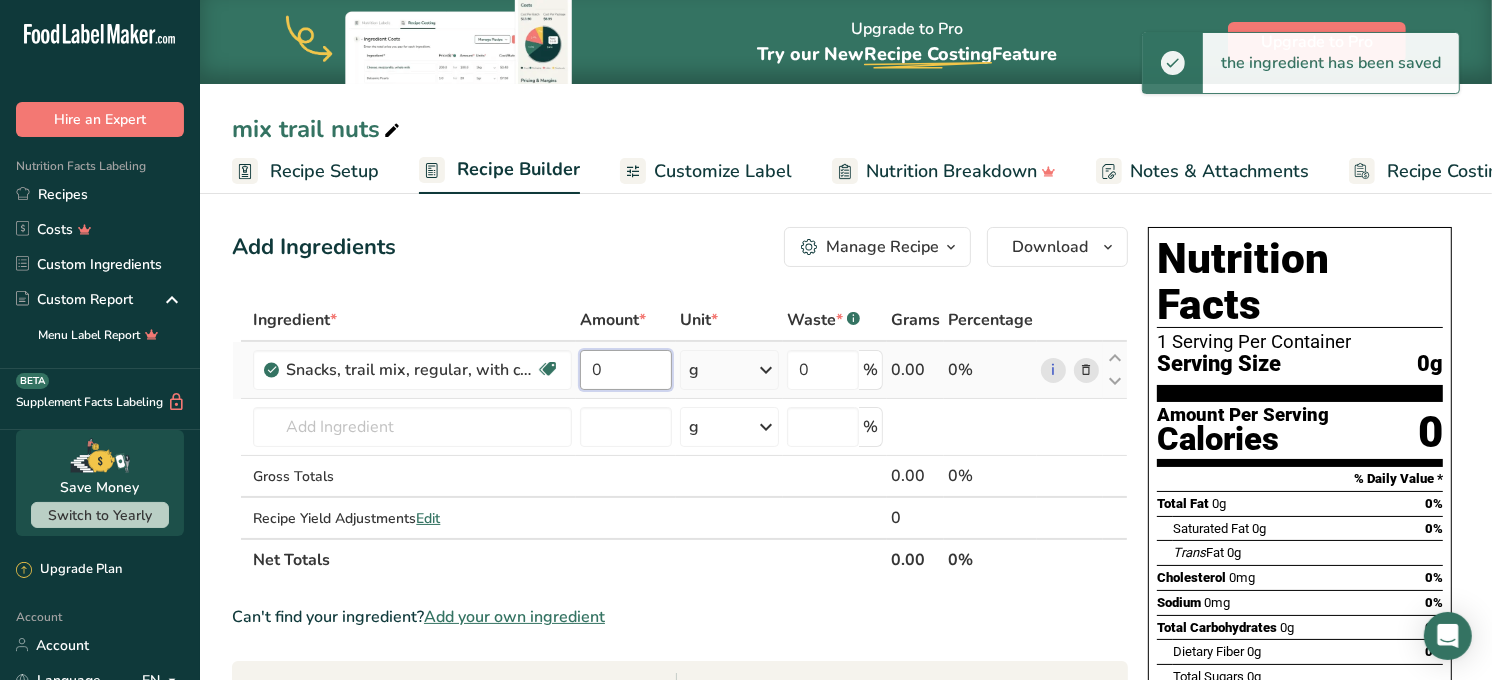 click on "0" at bounding box center [626, 370] 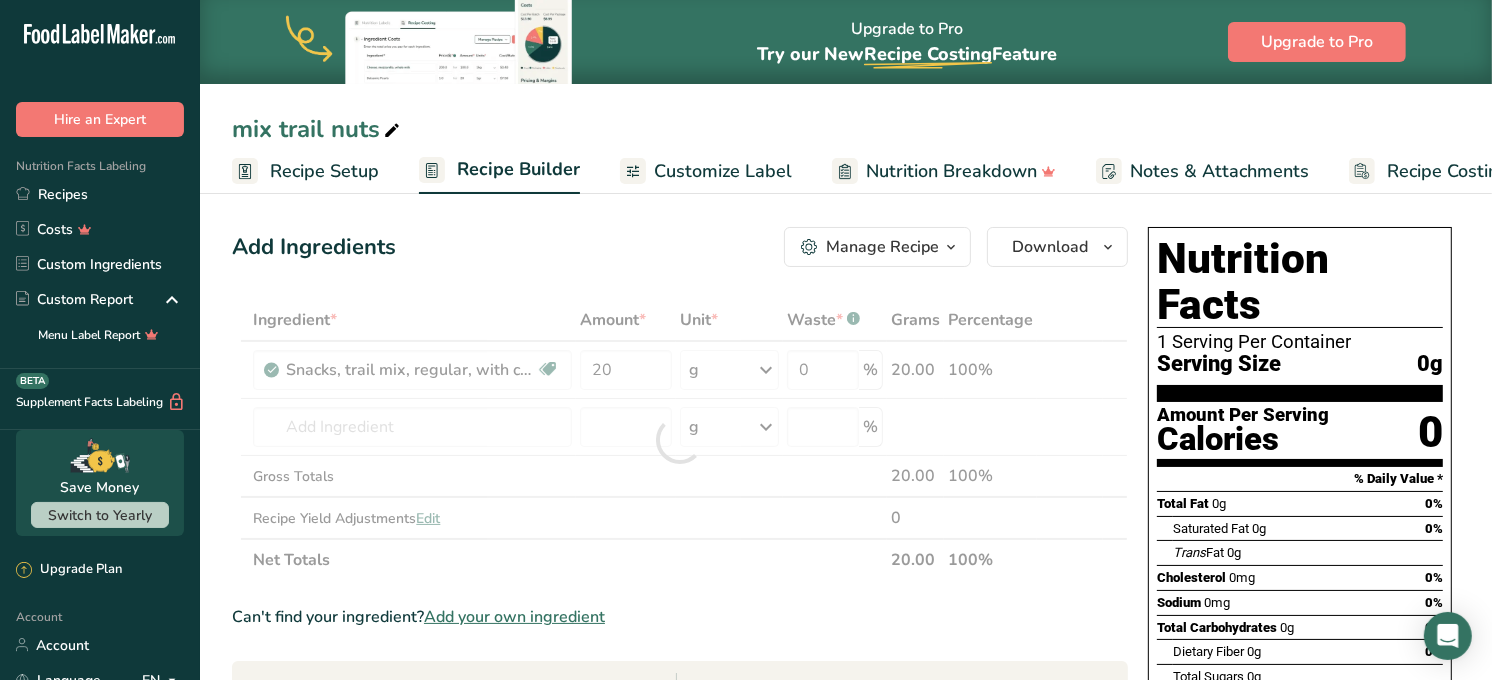 click on "Add Ingredients
Manage Recipe         Delete Recipe           Duplicate Recipe             Scale Recipe             Save as Sub-Recipe   .a-a{fill:#347362;}.b-a{fill:#fff;}                               Nutrition Breakdown                   Recipe Card
NEW
Amino Acids Pattern Report             Activity History
Download
Choose your preferred label style
Standard FDA label
Standard FDA label
The most common format for nutrition facts labels in compliance with the FDA's typeface, style and requirements
Tabular FDA label
A label format compliant with the FDA regulations presented in a tabular (horizontal) display.
Linear FDA label
A simple linear display for small sized packages.
Simplified FDA label" at bounding box center [680, 247] 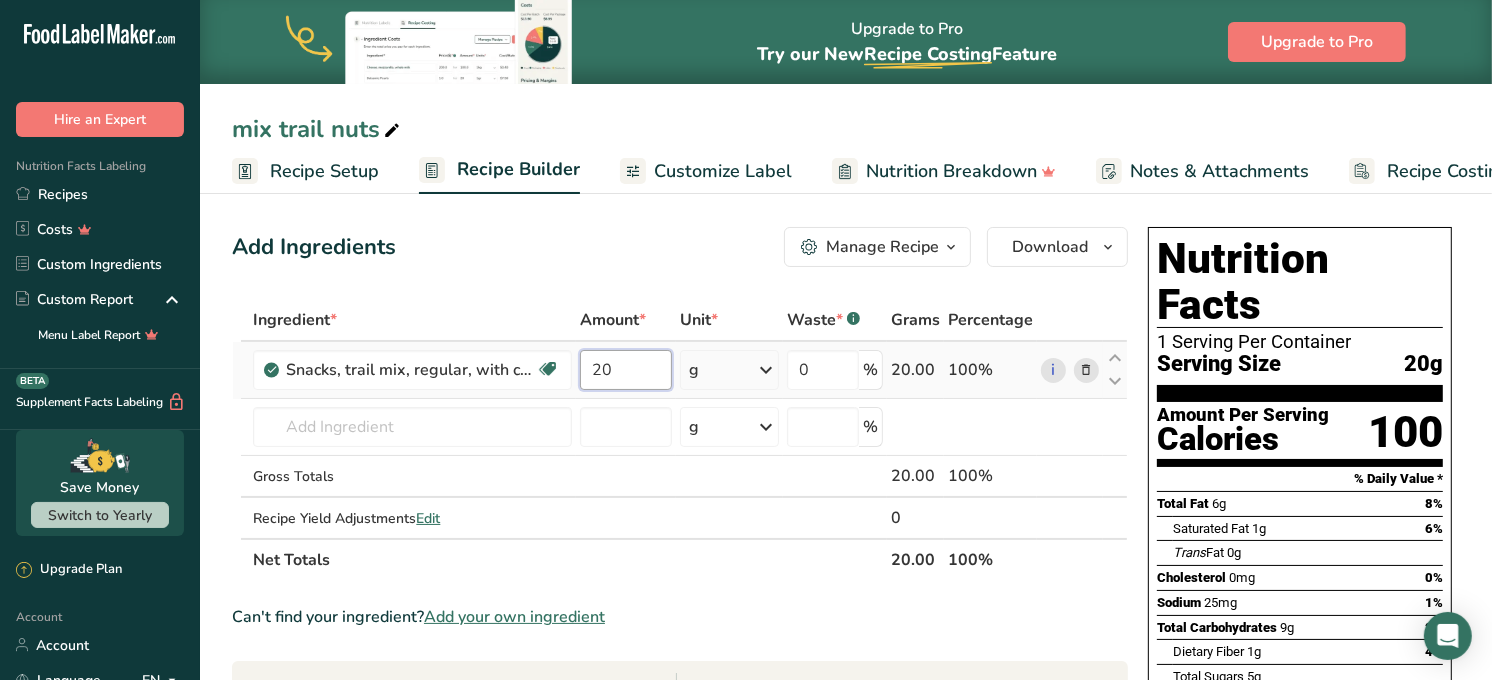 click on "20" at bounding box center (626, 370) 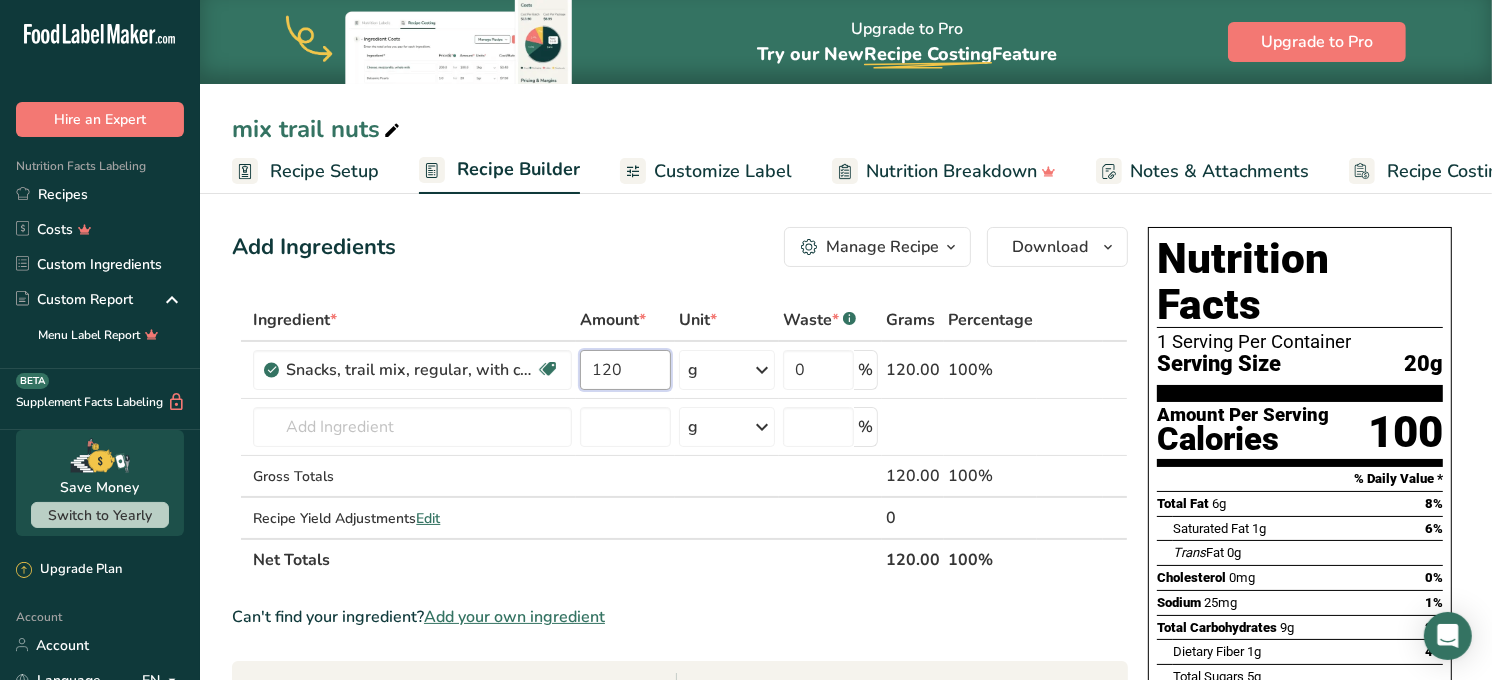type on "120" 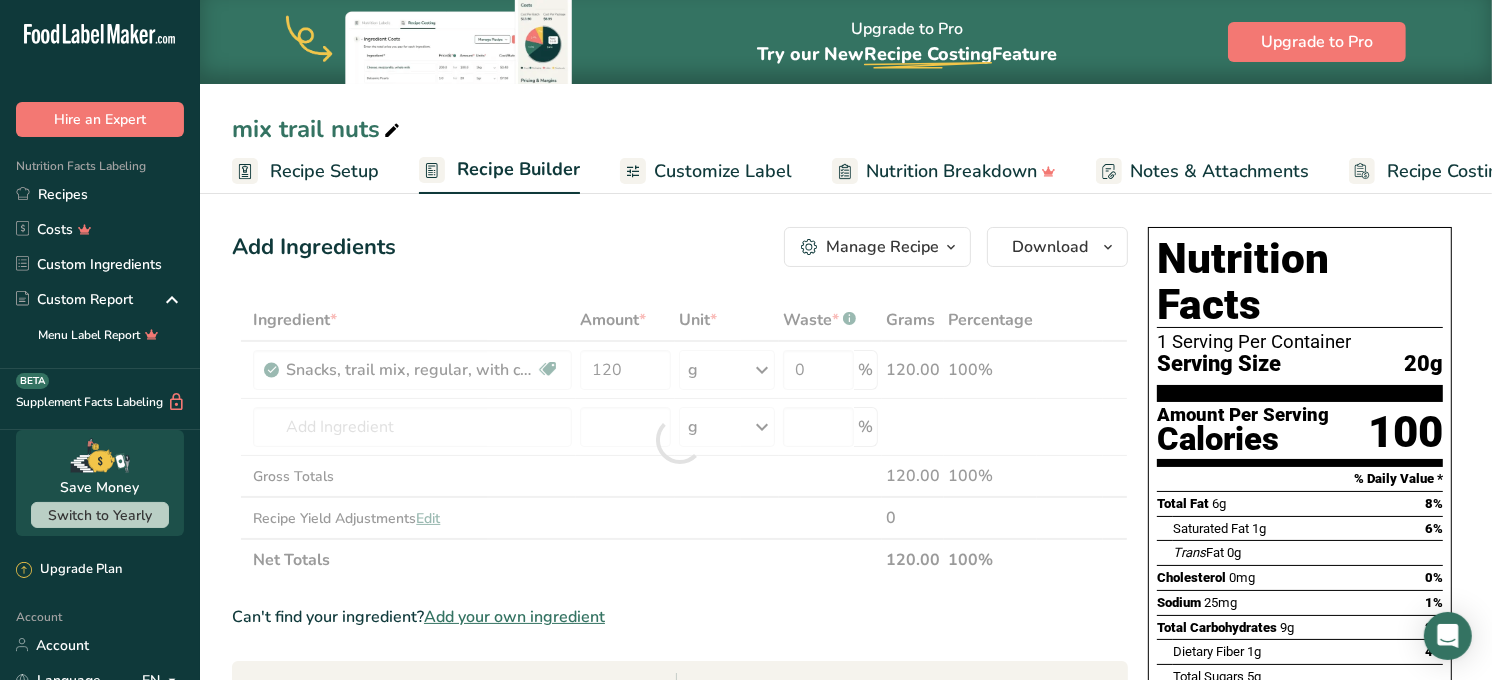 click on "Add Ingredients
Manage Recipe         Delete Recipe           Duplicate Recipe             Scale Recipe             Save as Sub-Recipe   .a-a{fill:#347362;}.b-a{fill:#fff;}                               Nutrition Breakdown                   Recipe Card
NEW
Amino Acids Pattern Report             Activity History
Download
Choose your preferred label style
Standard FDA label
Standard FDA label
The most common format for nutrition facts labels in compliance with the FDA's typeface, style and requirements
Tabular FDA label
A label format compliant with the FDA regulations presented in a tabular (horizontal) display.
Linear FDA label
A simple linear display for small sized packages.
Simplified FDA label" at bounding box center (686, 718) 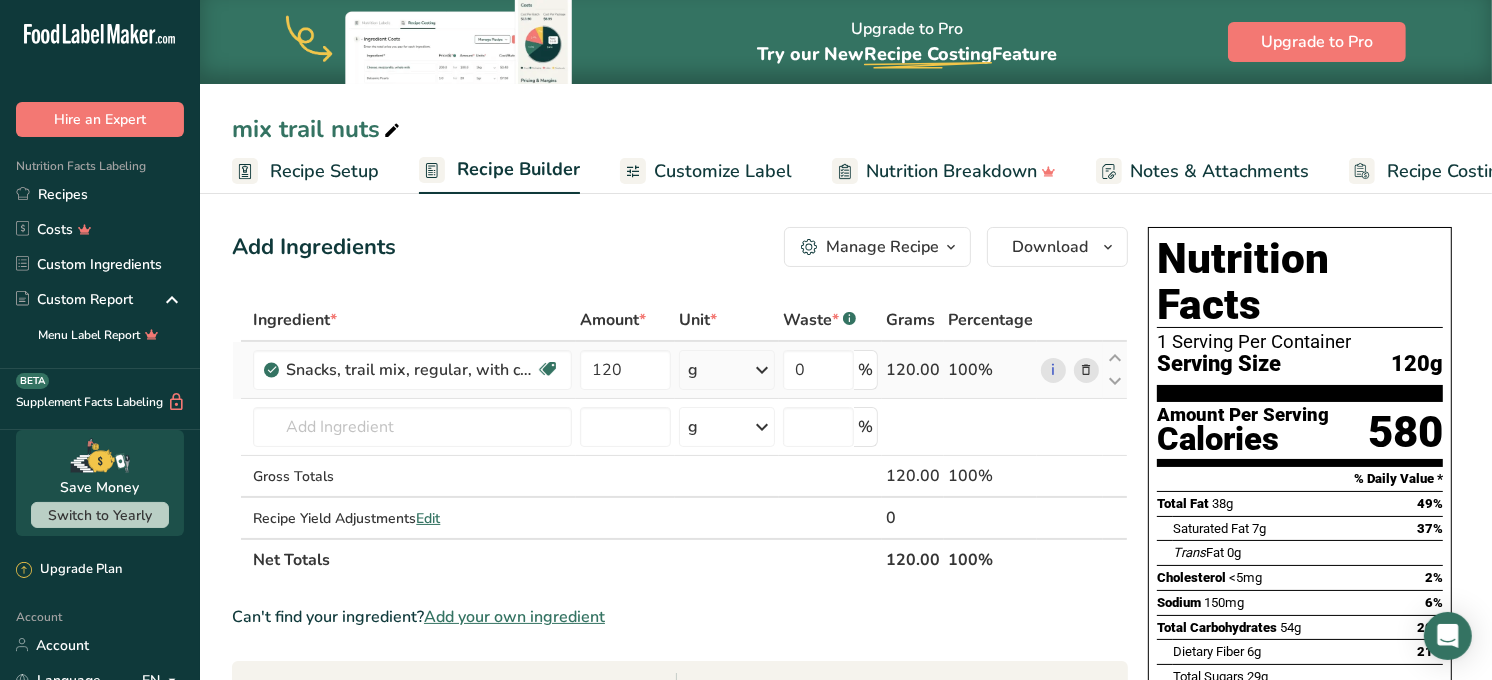 click at bounding box center (1086, 370) 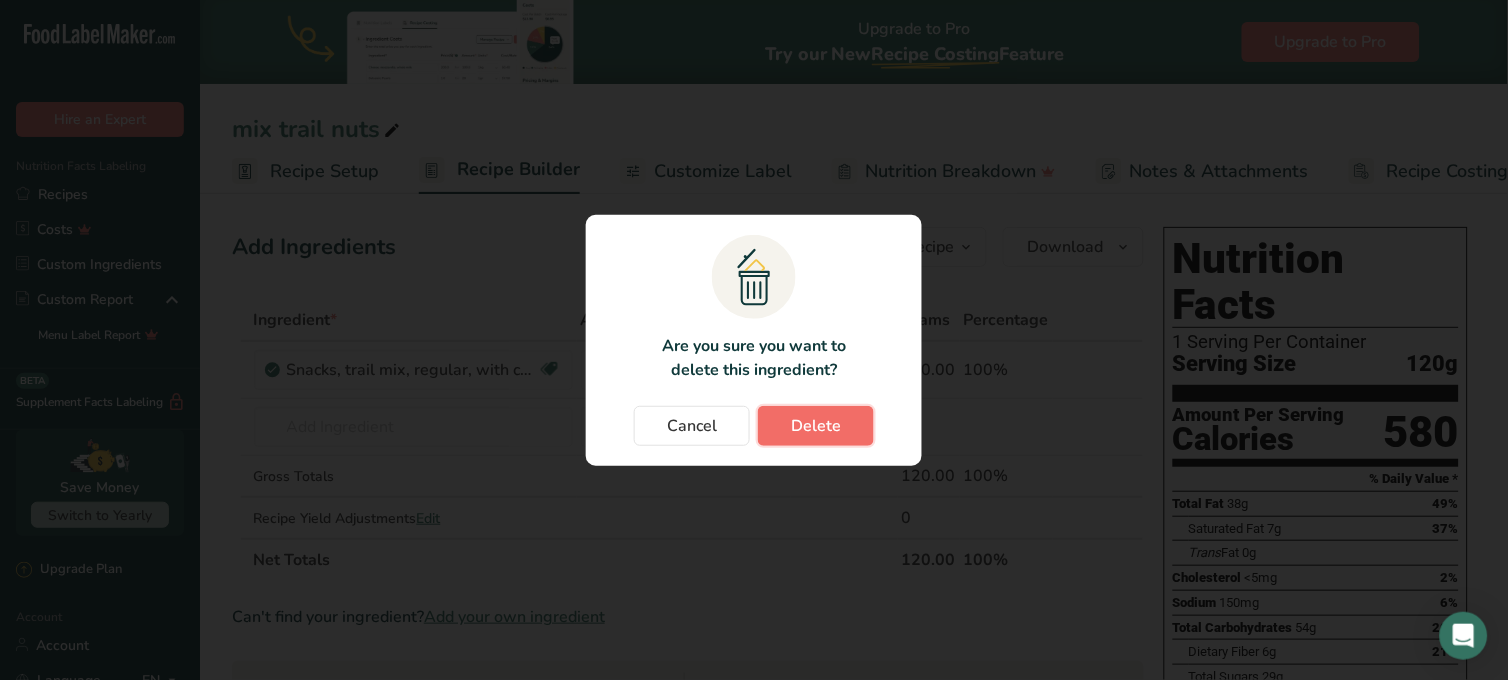 click on "Delete" at bounding box center (816, 426) 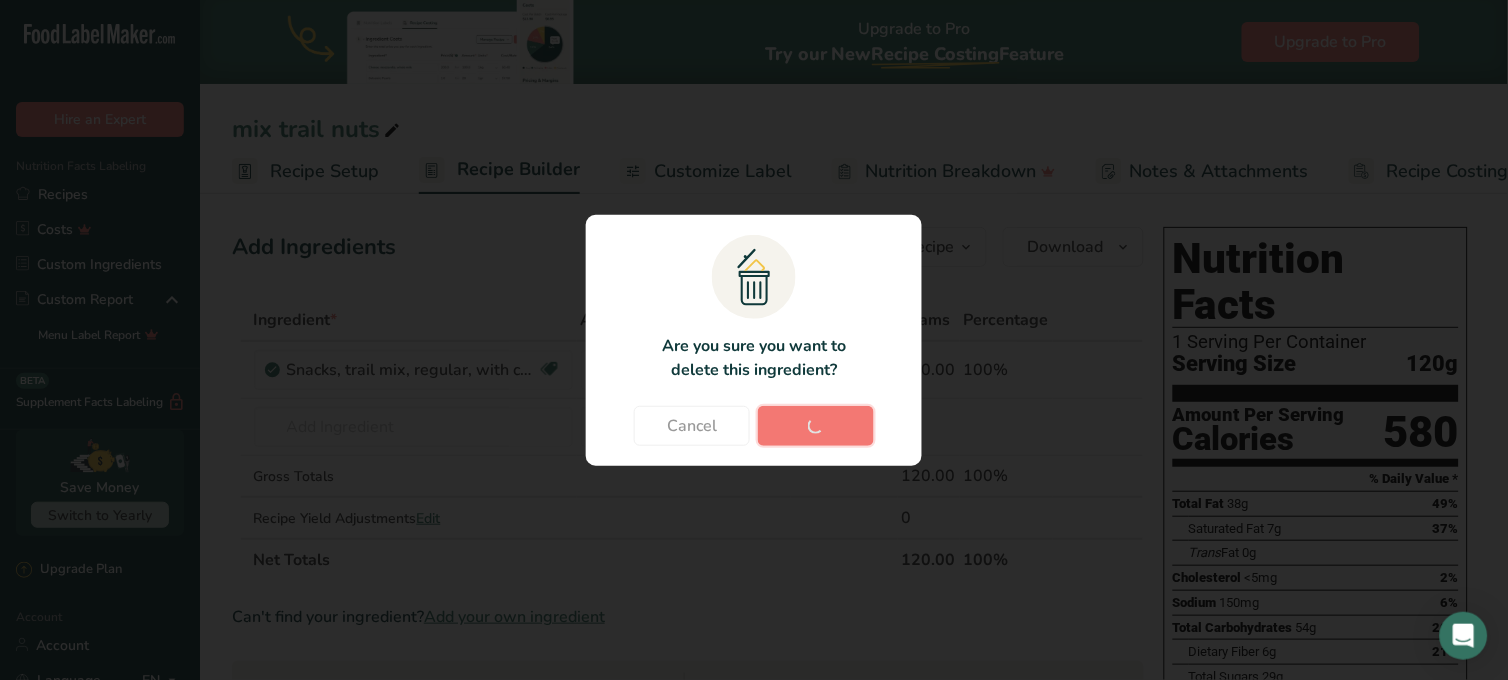 type 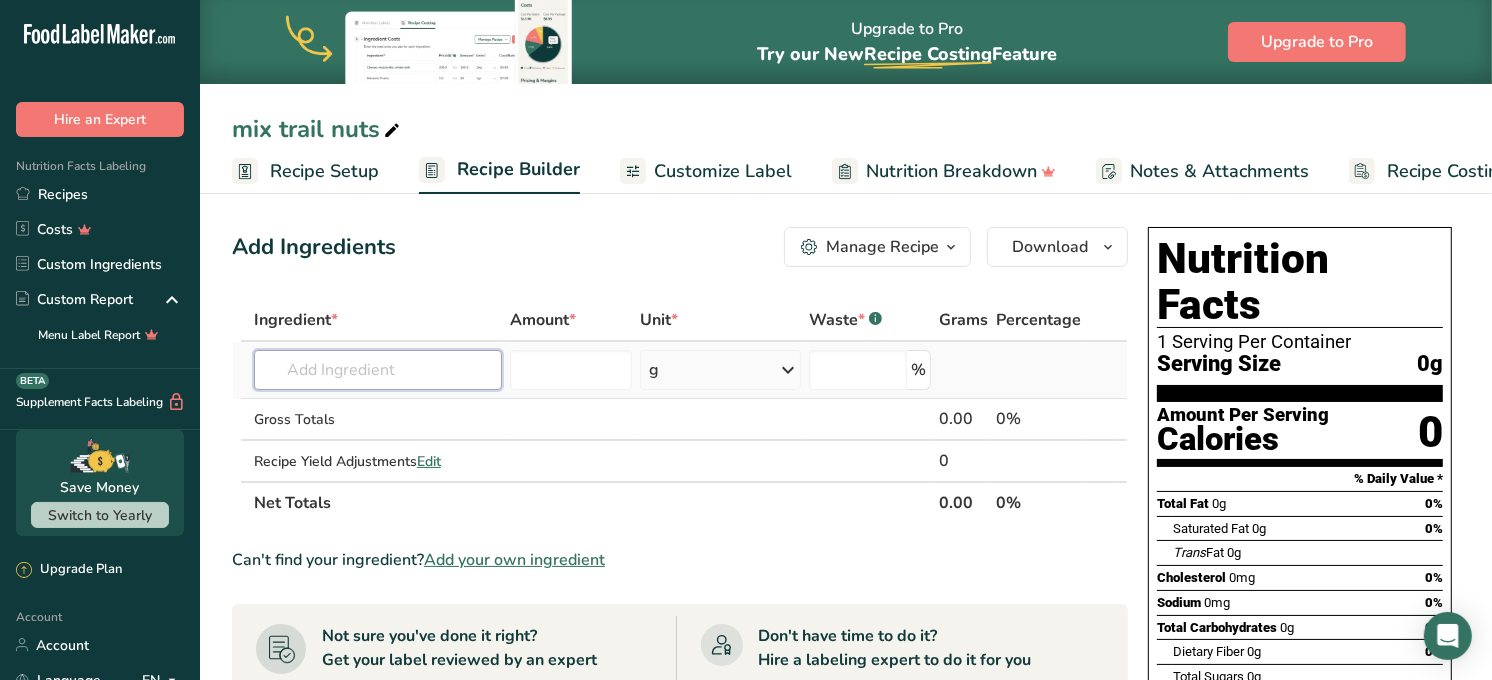 click at bounding box center (378, 370) 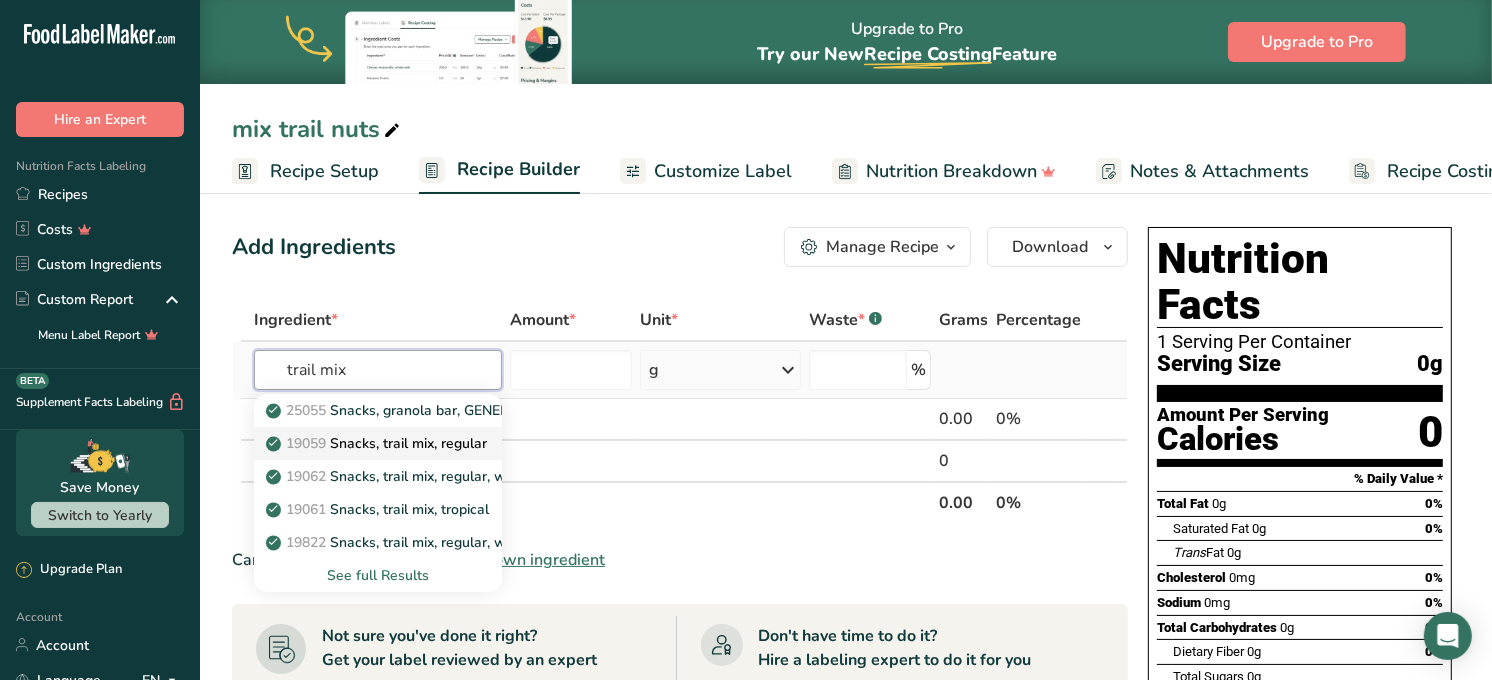 type on "trail mix" 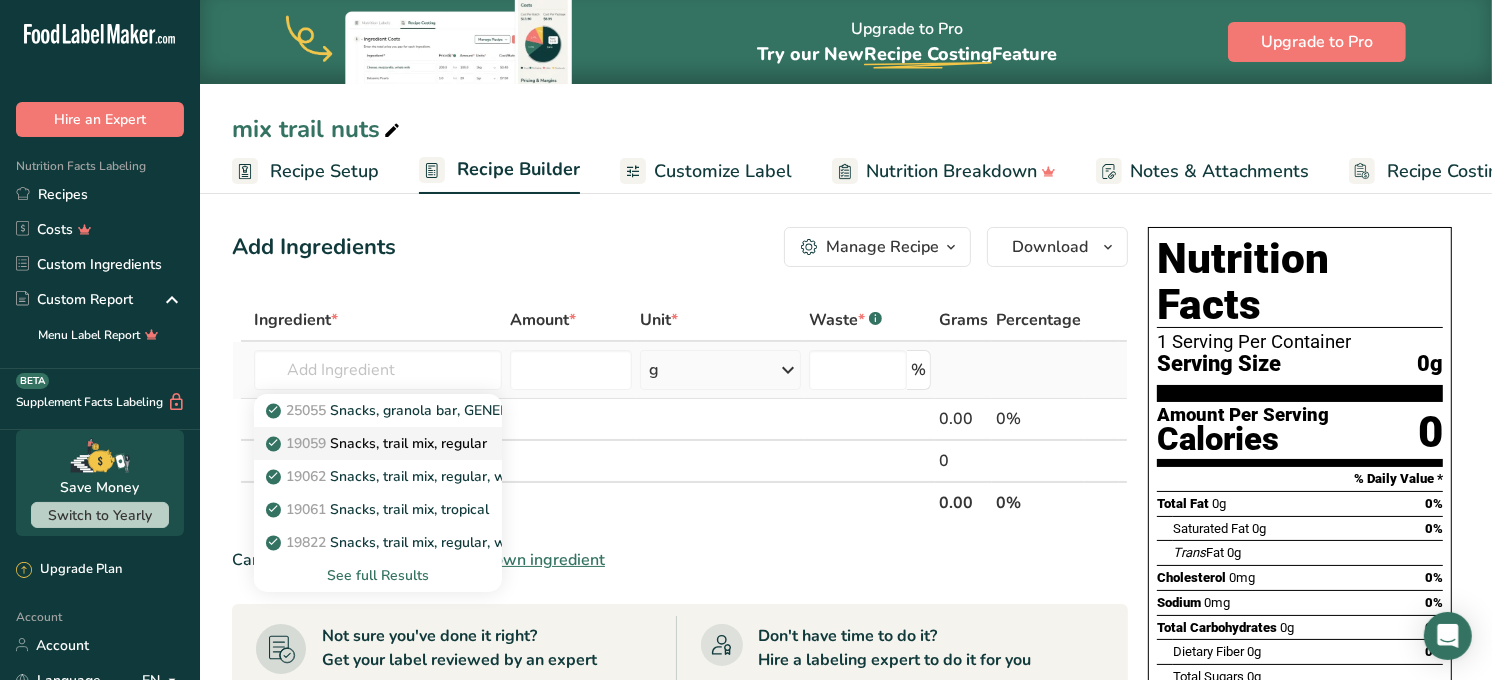 click on "19059
Snacks, trail mix, regular" at bounding box center [378, 443] 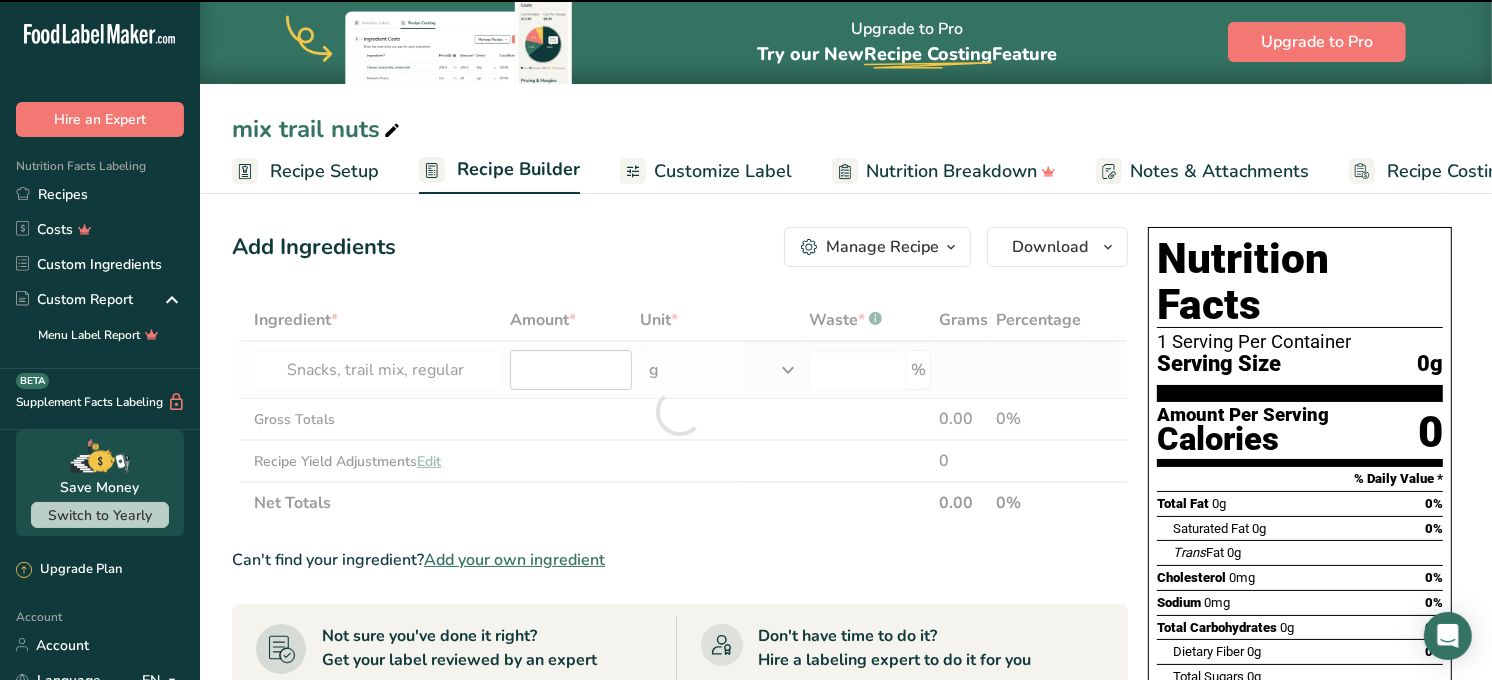 type on "0" 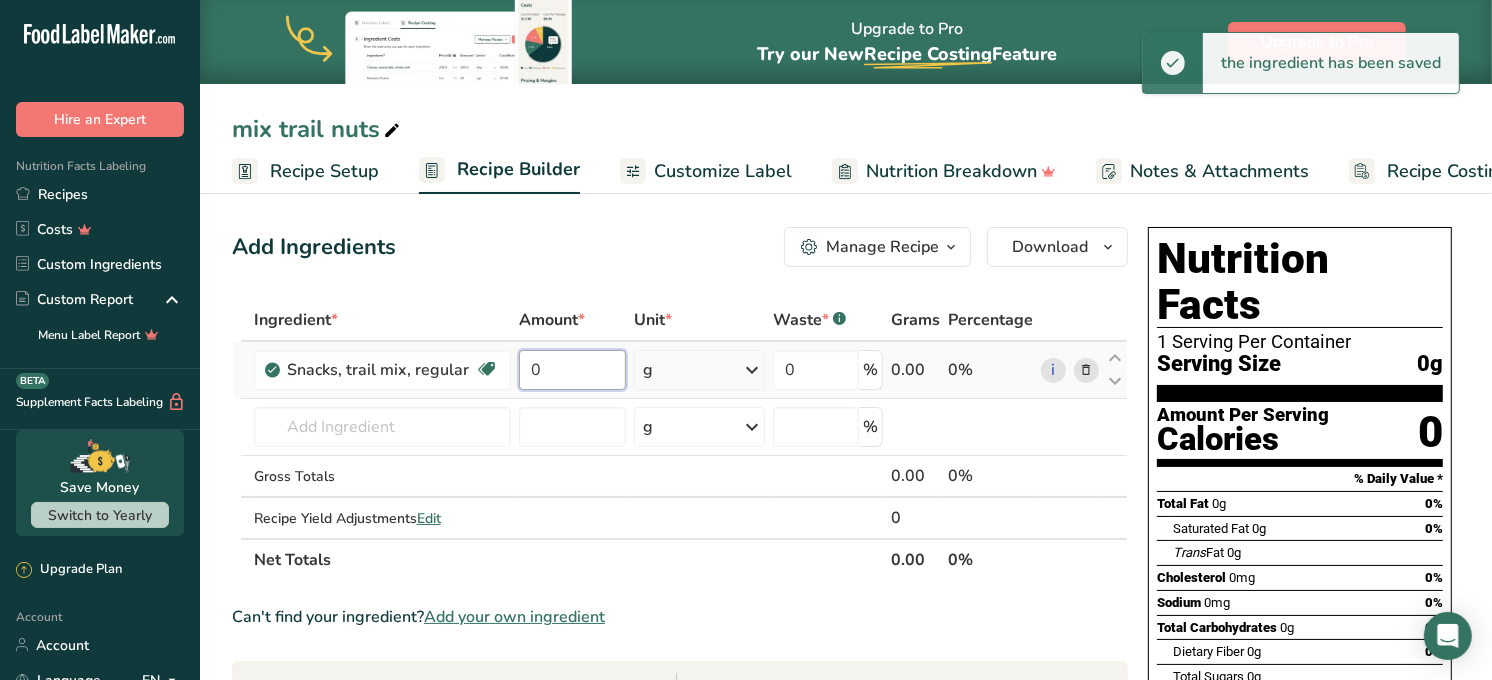 click on "0" at bounding box center (572, 370) 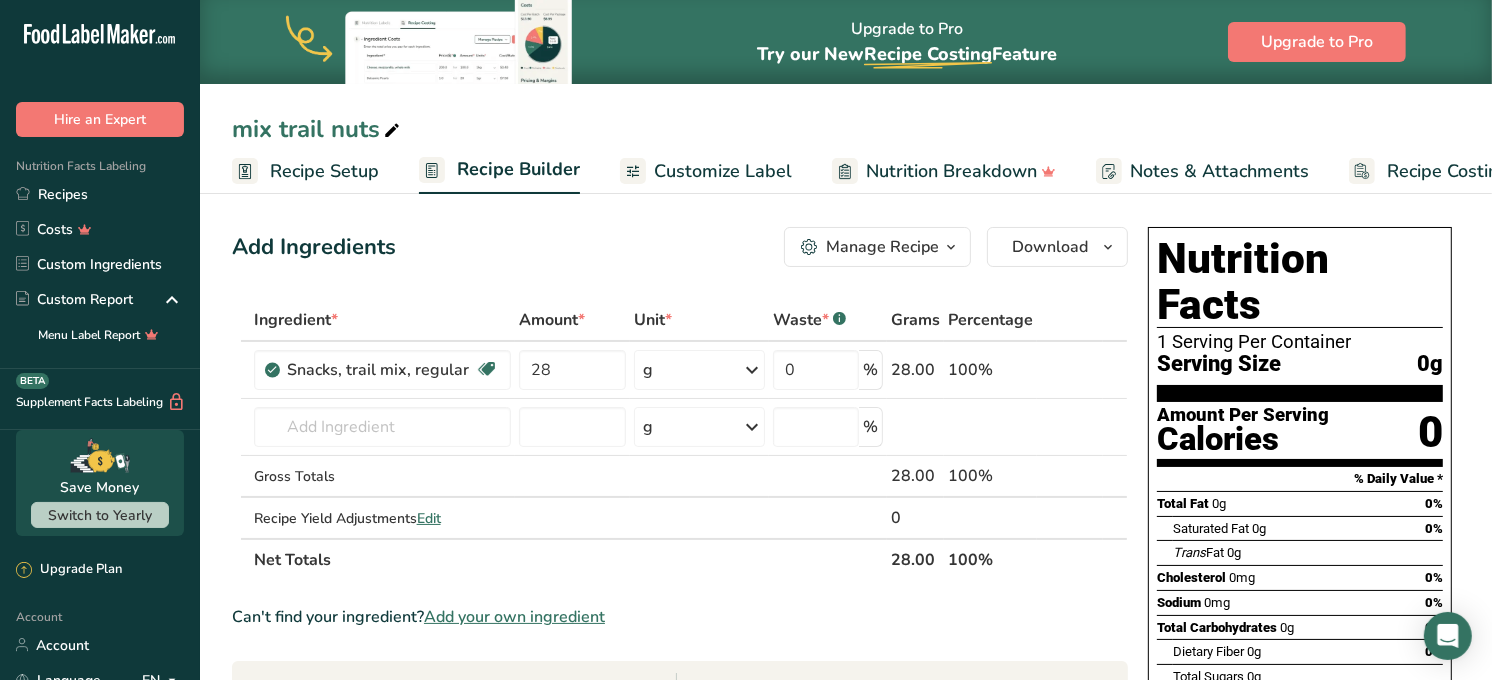 click on "Add Ingredients
Manage Recipe         Delete Recipe           Duplicate Recipe             Scale Recipe             Save as Sub-Recipe   .a-a{fill:#347362;}.b-a{fill:#fff;}                               Nutrition Breakdown                   Recipe Card
NEW
Amino Acids Pattern Report             Activity History
Download
Choose your preferred label style
Standard FDA label
Standard FDA label
The most common format for nutrition facts labels in compliance with the FDA's typeface, style and requirements
Tabular FDA label
A label format compliant with the FDA regulations presented in a tabular (horizontal) display.
Linear FDA label
A simple linear display for small sized packages.
Simplified FDA label" at bounding box center [680, 247] 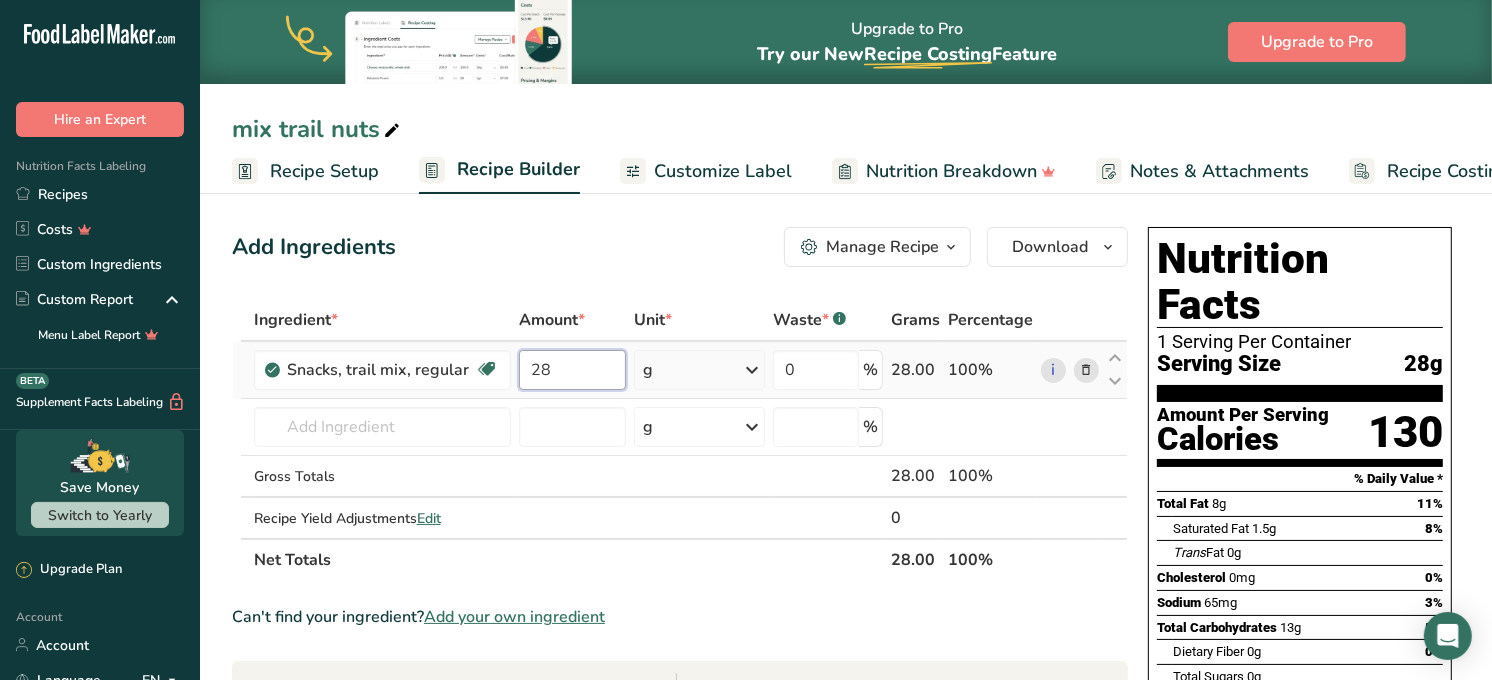 click on "28" at bounding box center [572, 370] 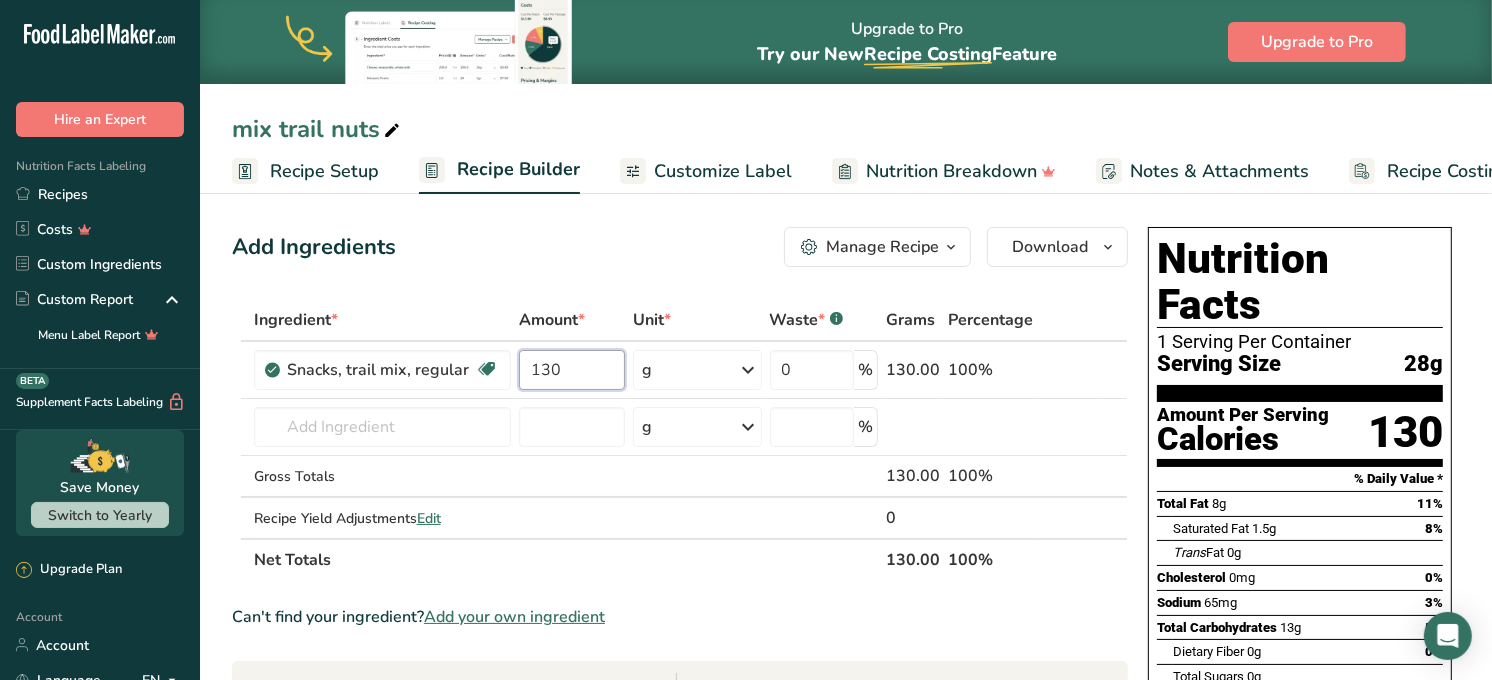 type on "130" 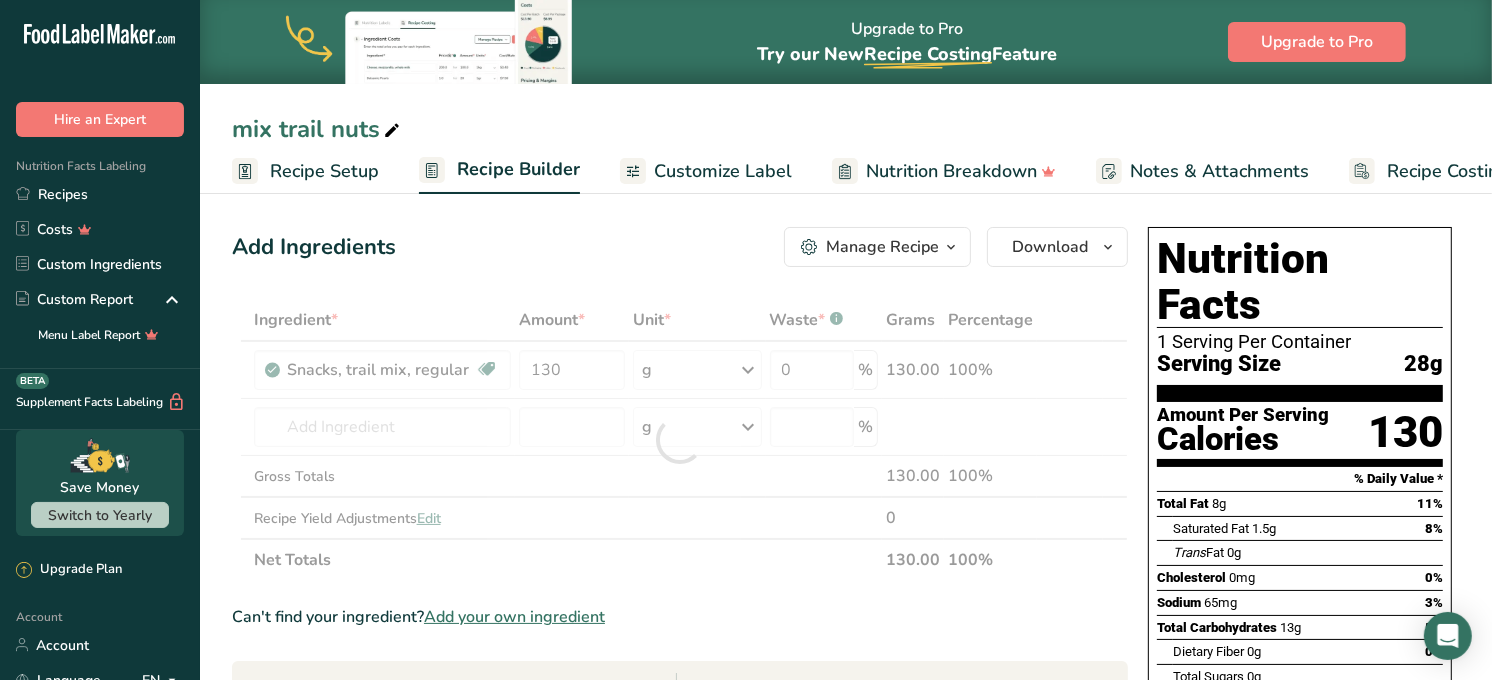 click on "Add Ingredients
Manage Recipe         Delete Recipe           Duplicate Recipe             Scale Recipe             Save as Sub-Recipe   .a-a{fill:#347362;}.b-a{fill:#fff;}                               Nutrition Breakdown                   Recipe Card
NEW
Amino Acids Pattern Report             Activity History
Download
Choose your preferred label style
Standard FDA label
Standard FDA label
The most common format for nutrition facts labels in compliance with the FDA's typeface, style and requirements
Tabular FDA label
A label format compliant with the FDA regulations presented in a tabular (horizontal) display.
Linear FDA label
A simple linear display for small sized packages.
Simplified FDA label" at bounding box center (686, 718) 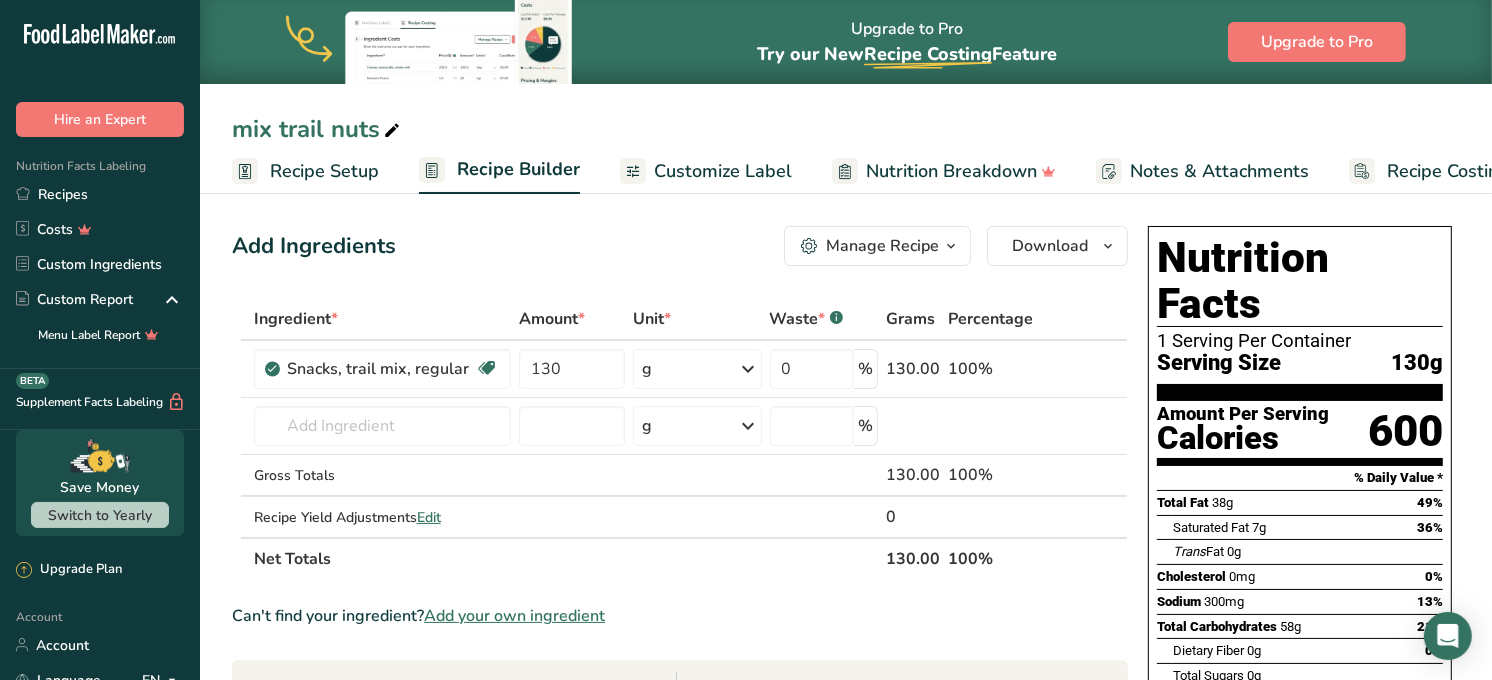 scroll, scrollTop: 0, scrollLeft: 0, axis: both 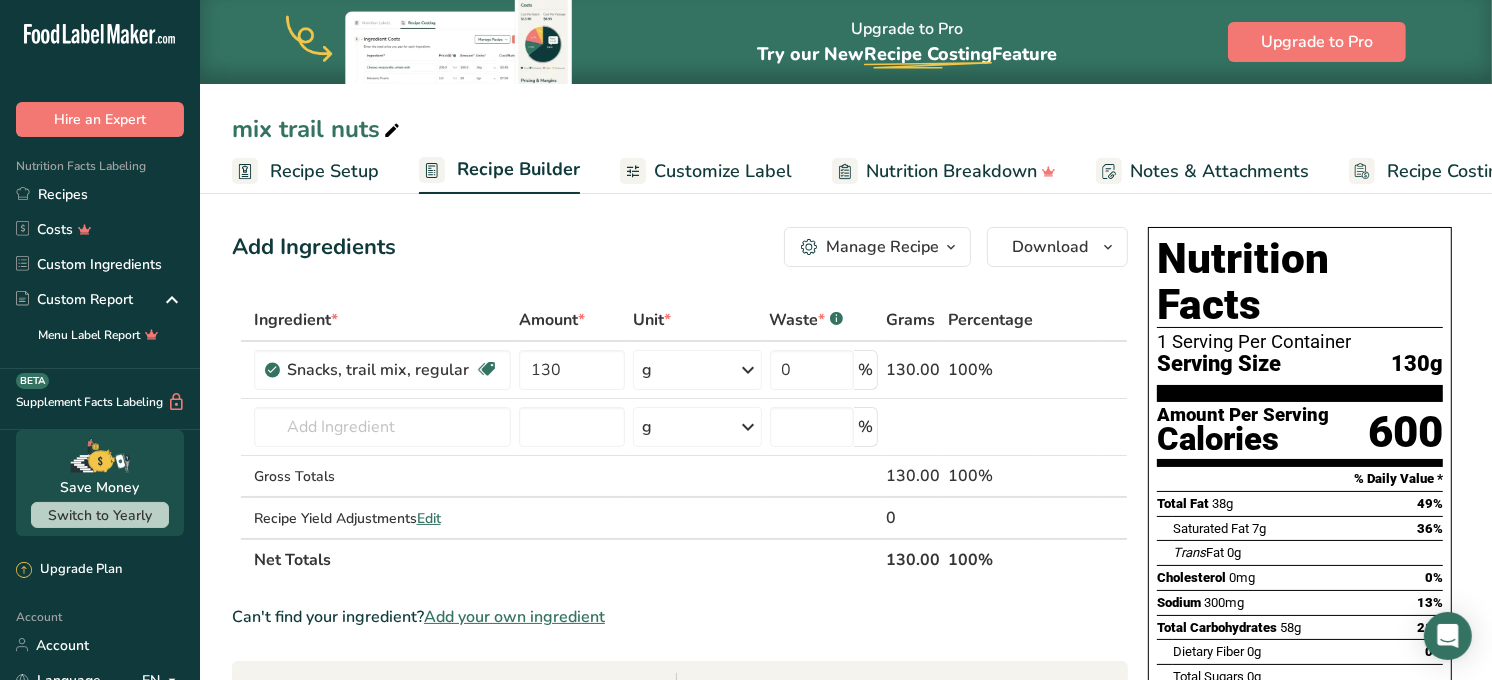 click on "Nutrition Breakdown" at bounding box center [951, 171] 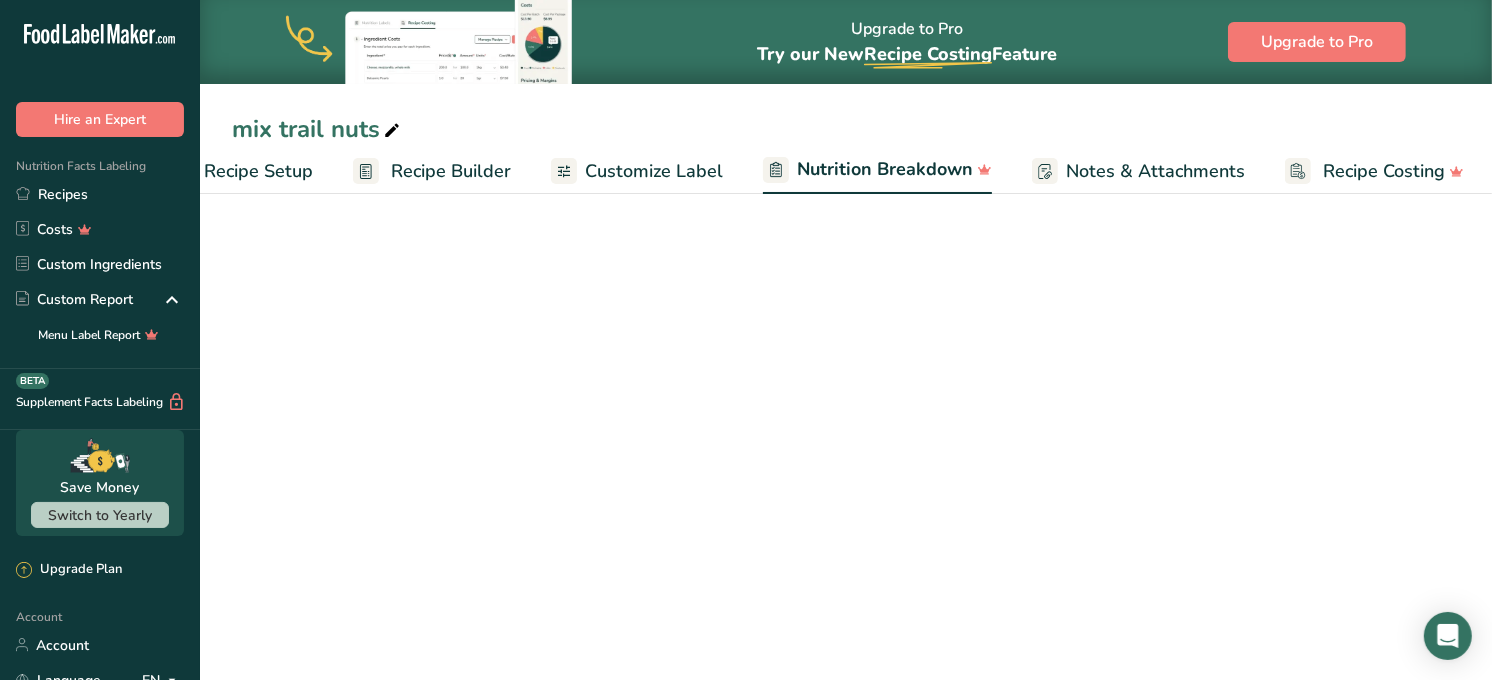 scroll, scrollTop: 0, scrollLeft: 67, axis: horizontal 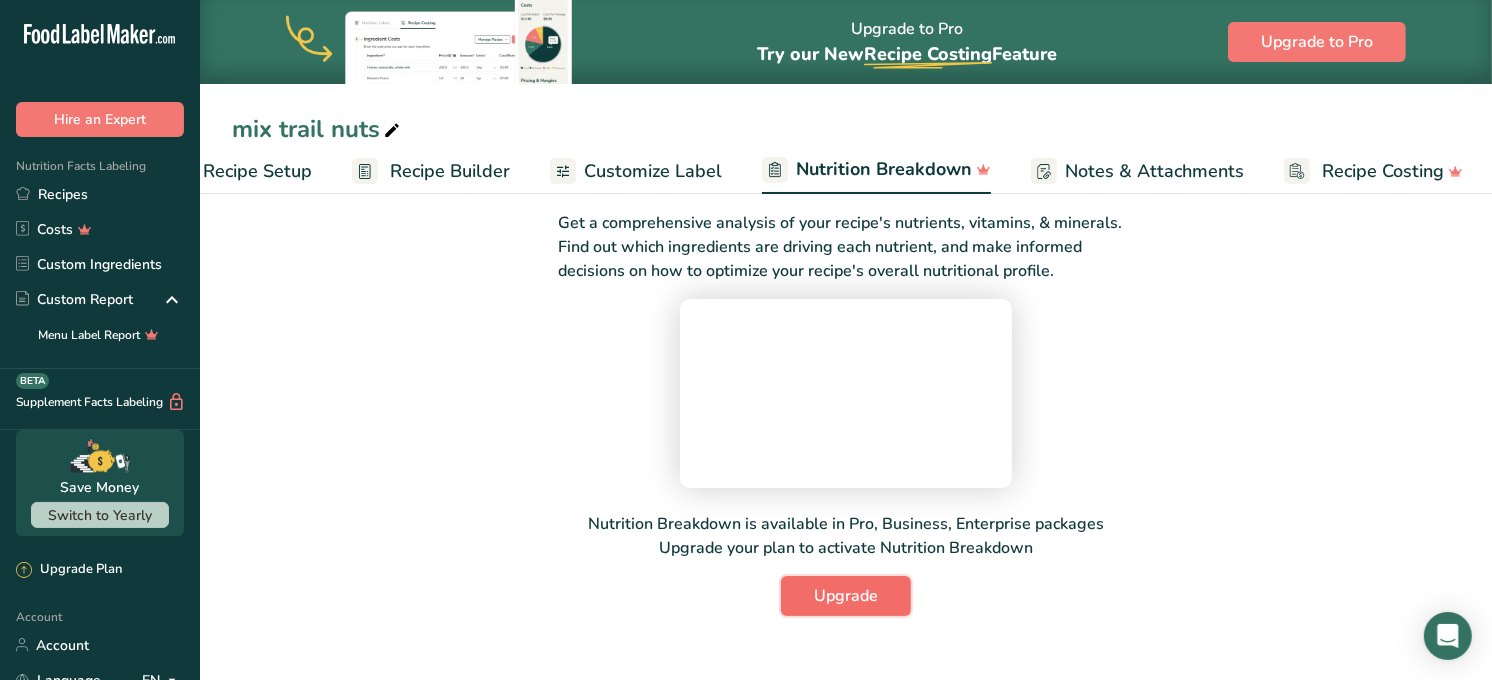 click on "Upgrade" at bounding box center [846, 596] 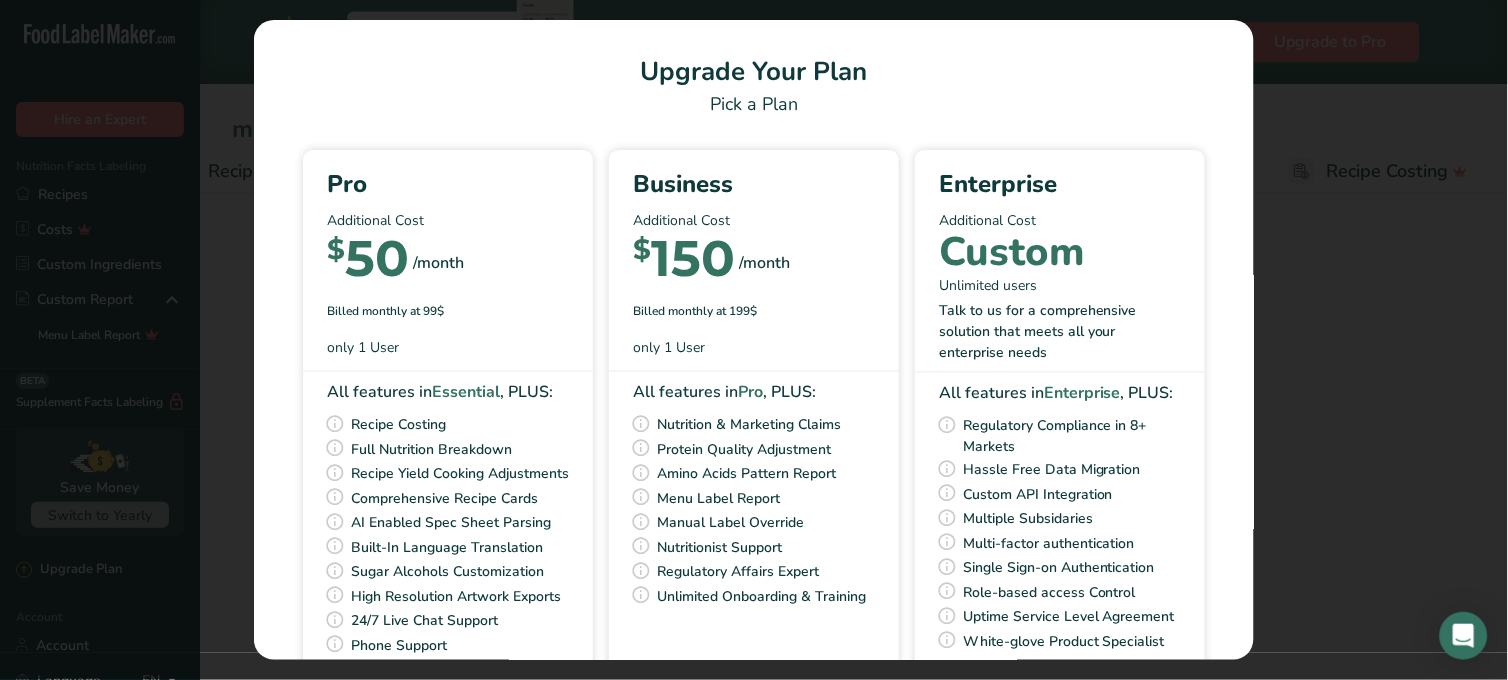 scroll, scrollTop: 0, scrollLeft: 51, axis: horizontal 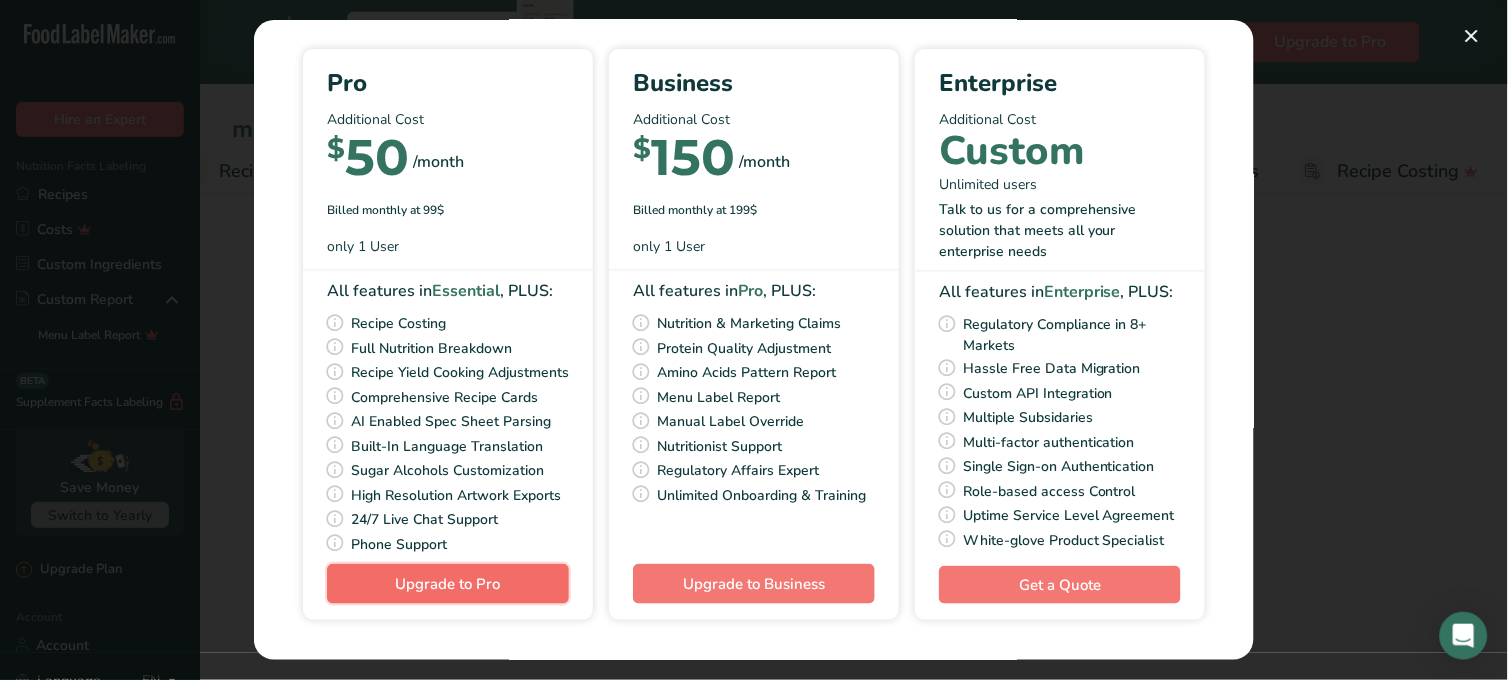 click on "Upgrade to Pro" at bounding box center [448, 584] 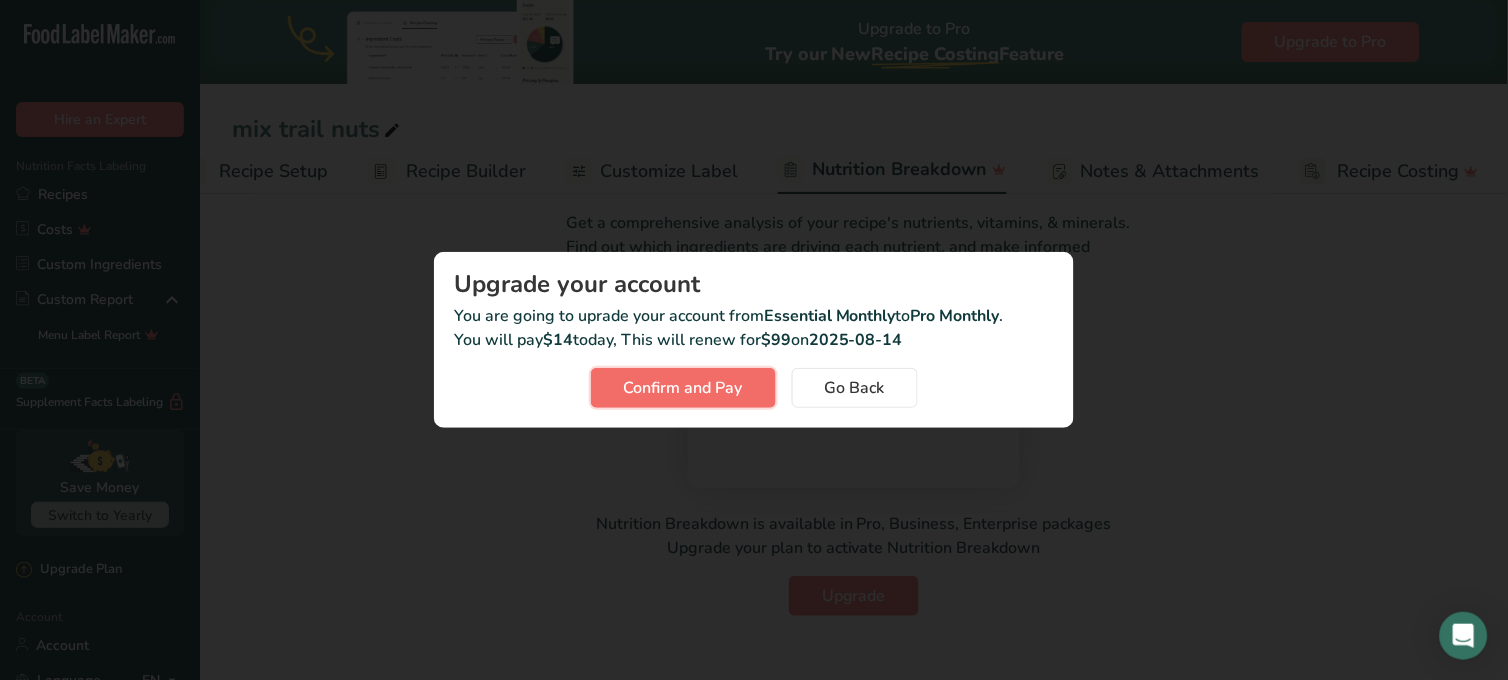 click on "Confirm and Pay" at bounding box center (683, 388) 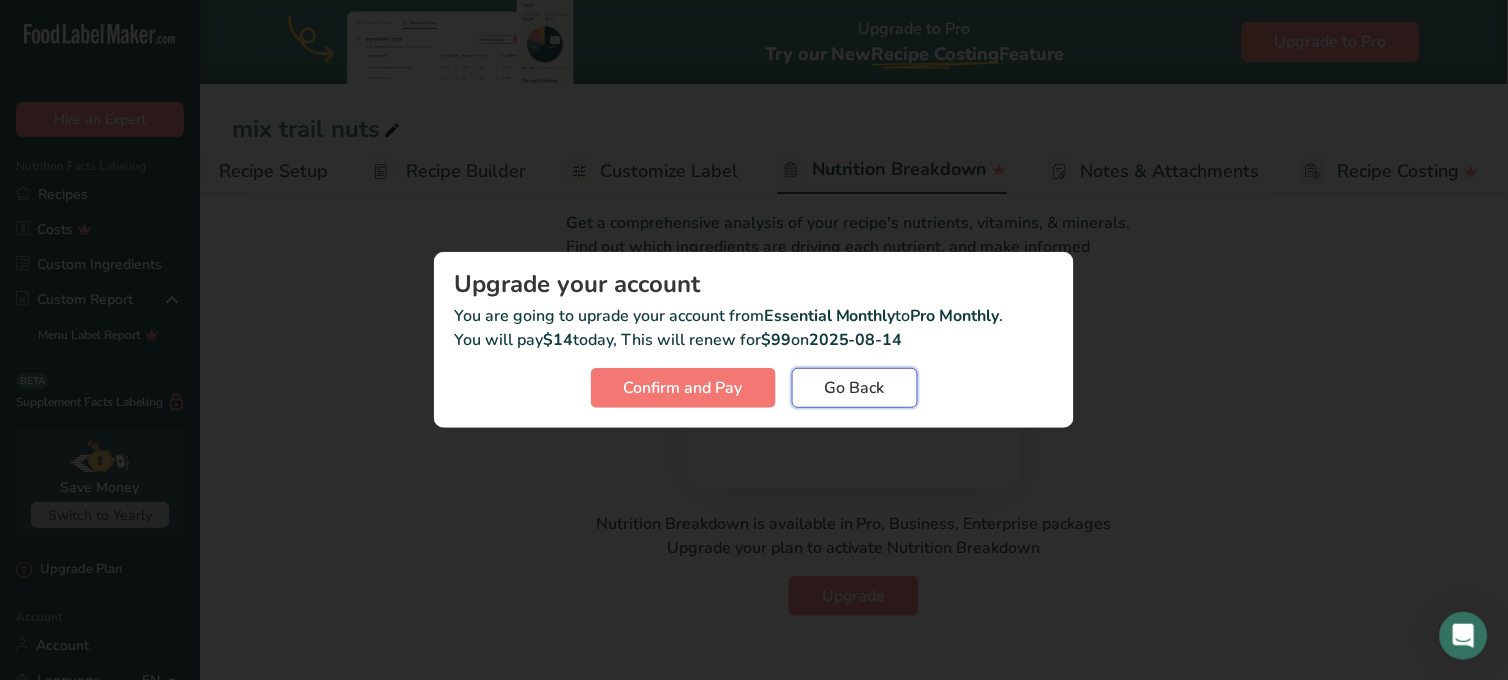 click on "Go Back" at bounding box center (855, 388) 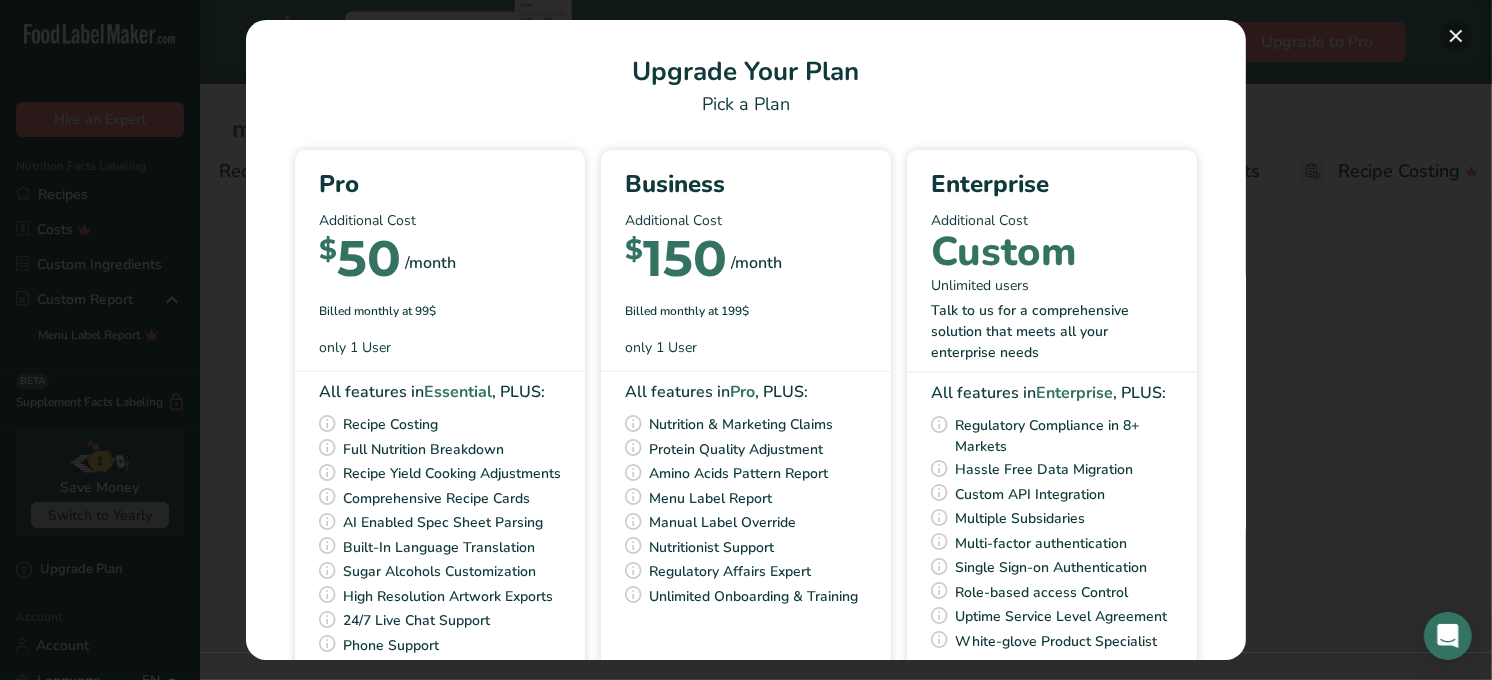 click at bounding box center (1456, 36) 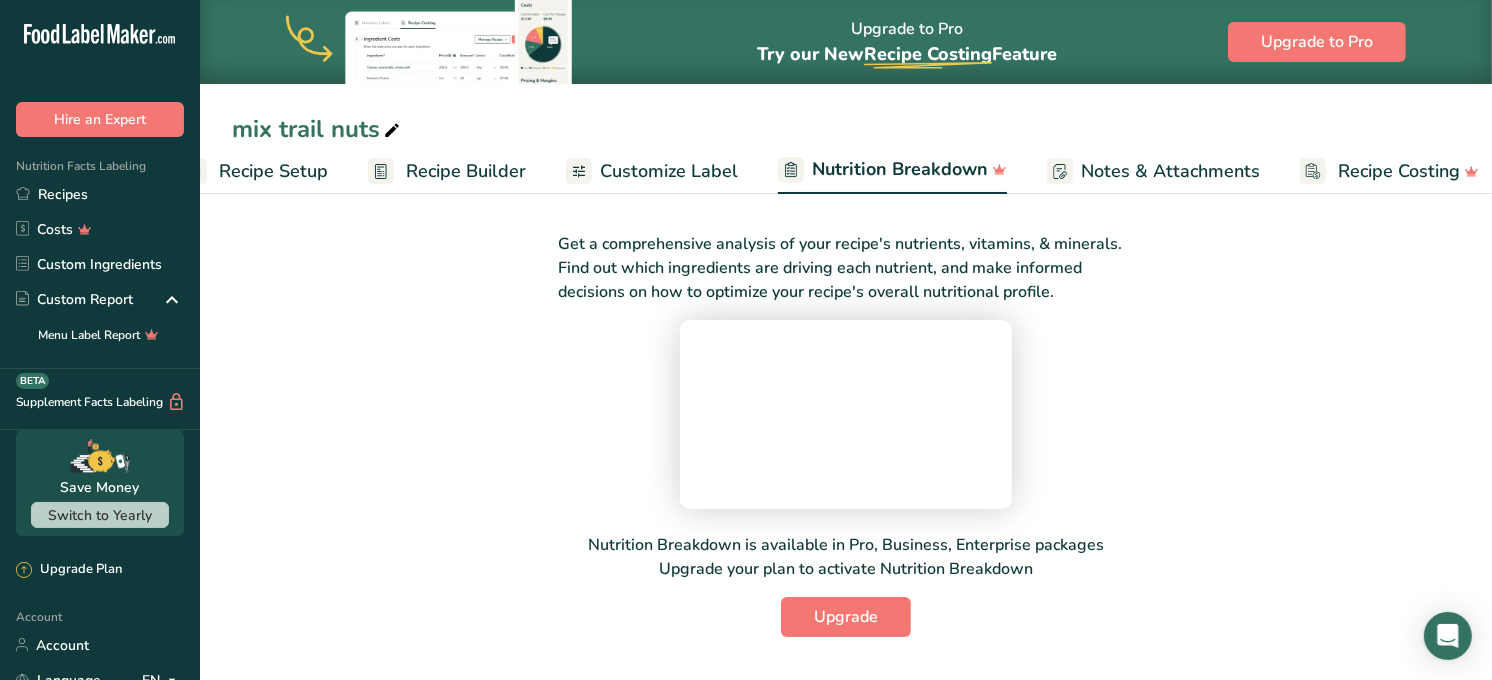 scroll, scrollTop: 0, scrollLeft: 0, axis: both 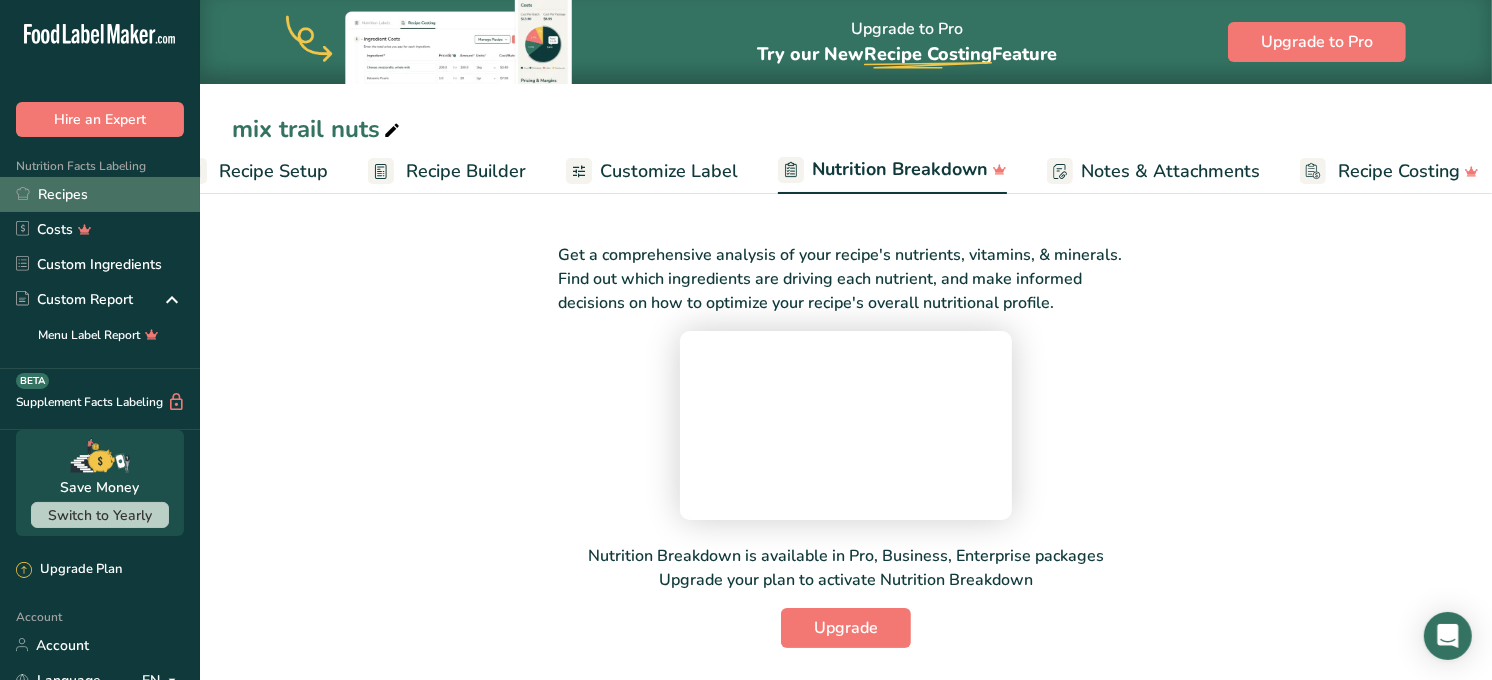 click on "Recipes" at bounding box center (100, 194) 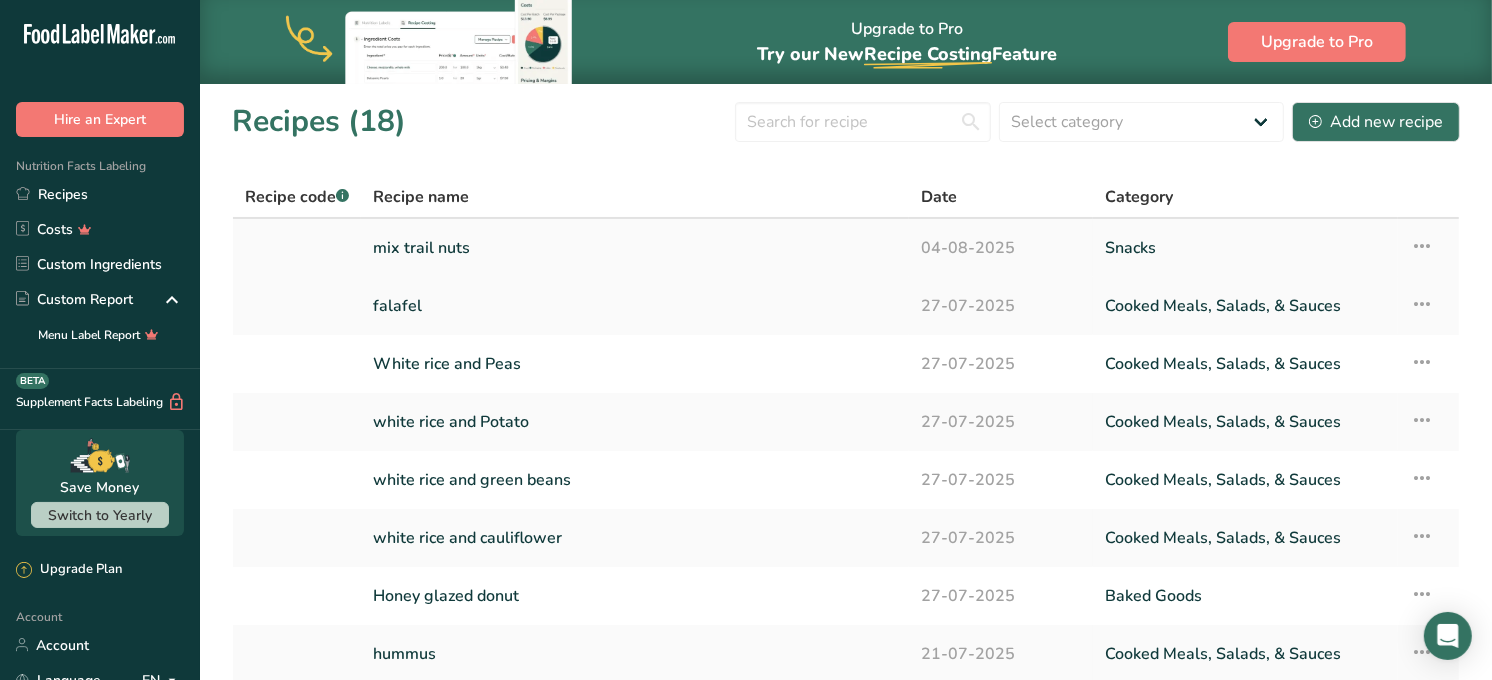 click on "mix trail nuts" at bounding box center [635, 248] 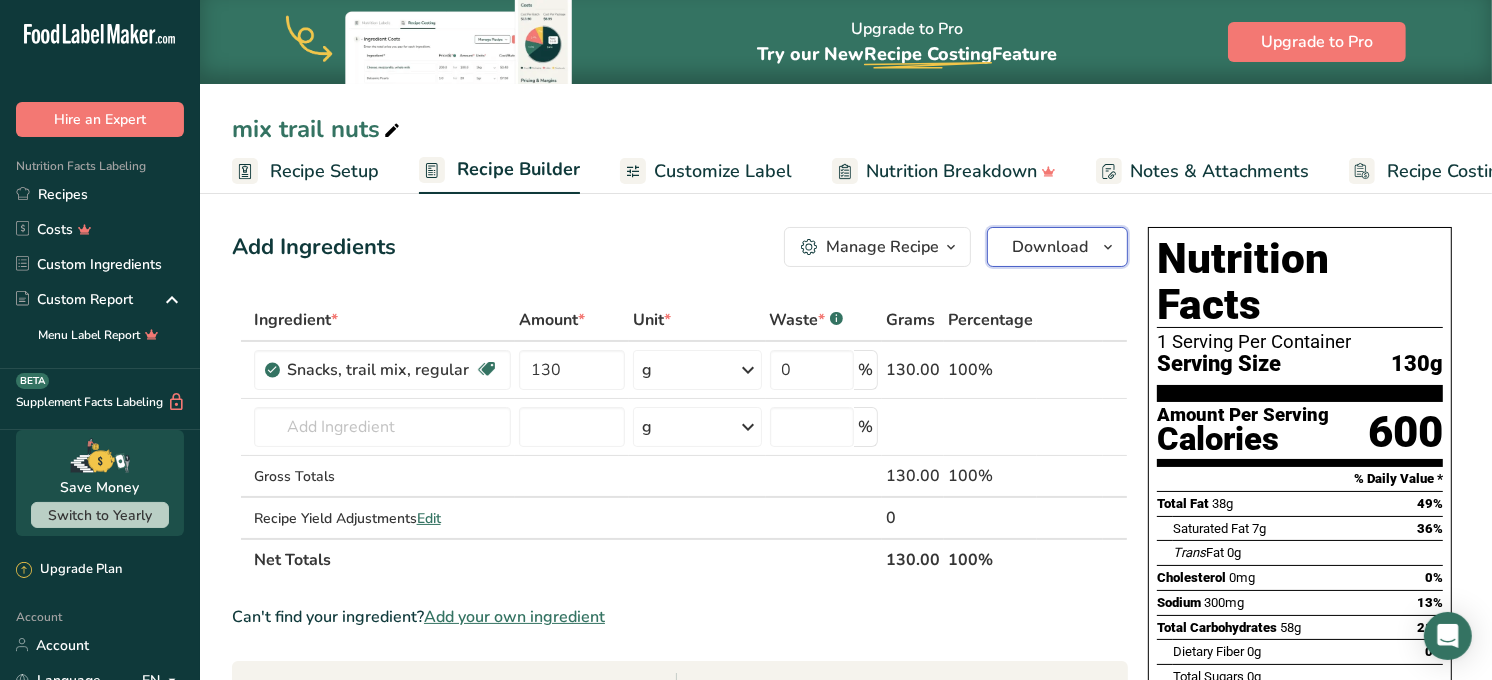 click on "Download" at bounding box center [1050, 247] 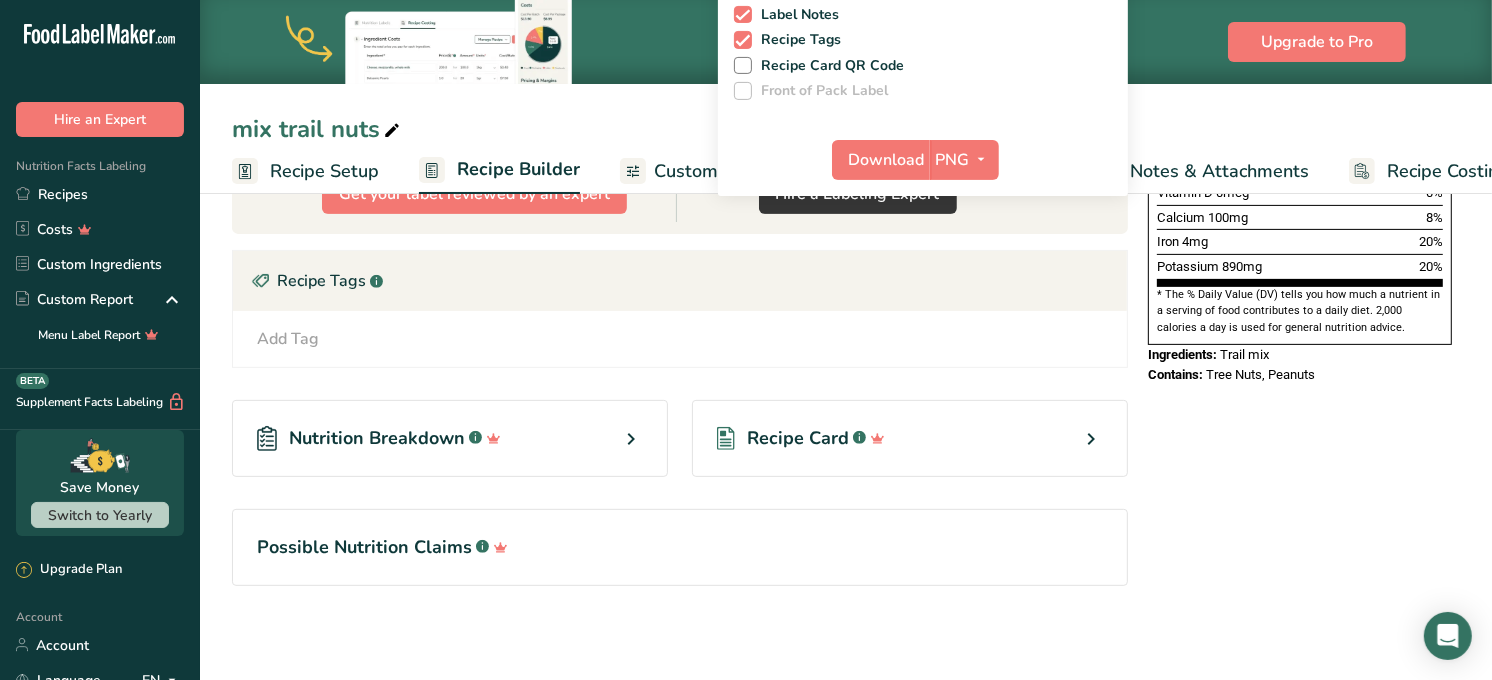 scroll, scrollTop: 381, scrollLeft: 0, axis: vertical 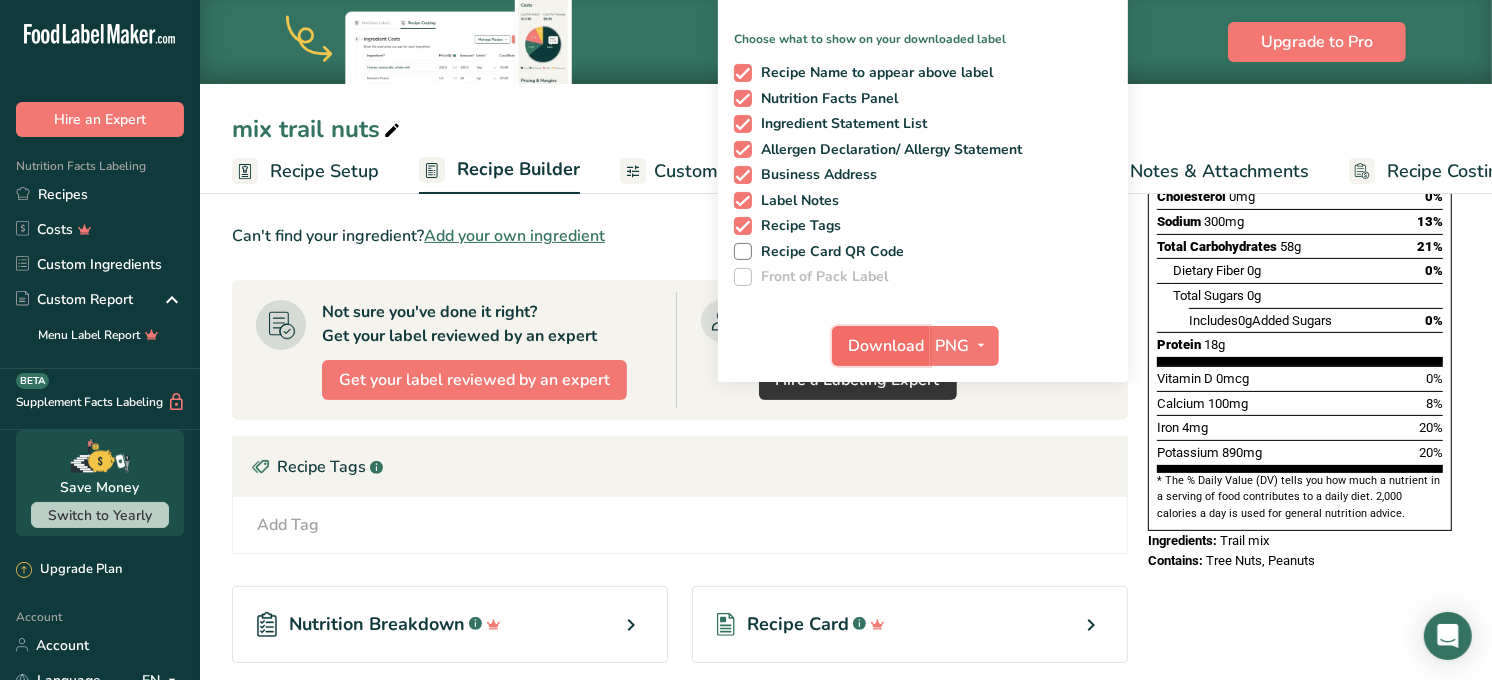 click on "Download" at bounding box center (887, 346) 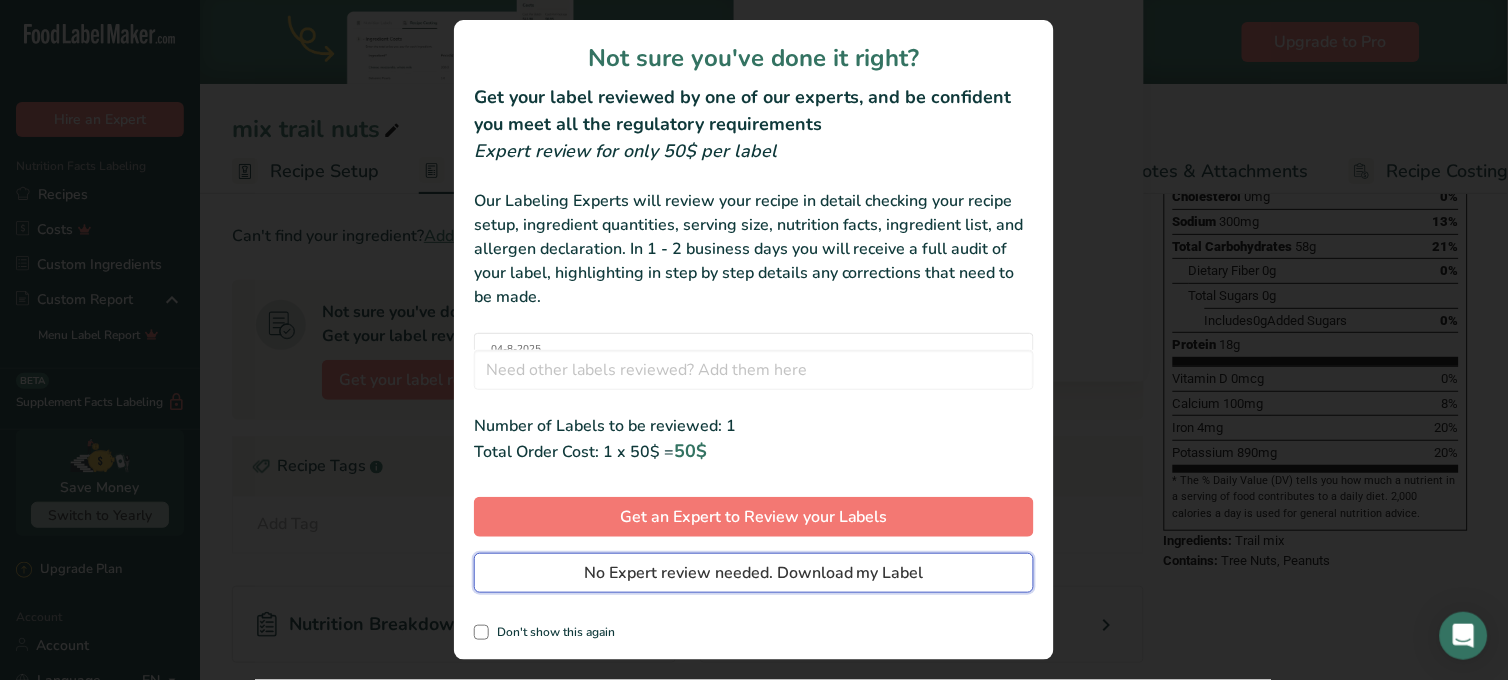 click on "No Expert review needed. Download my Label" at bounding box center (754, 573) 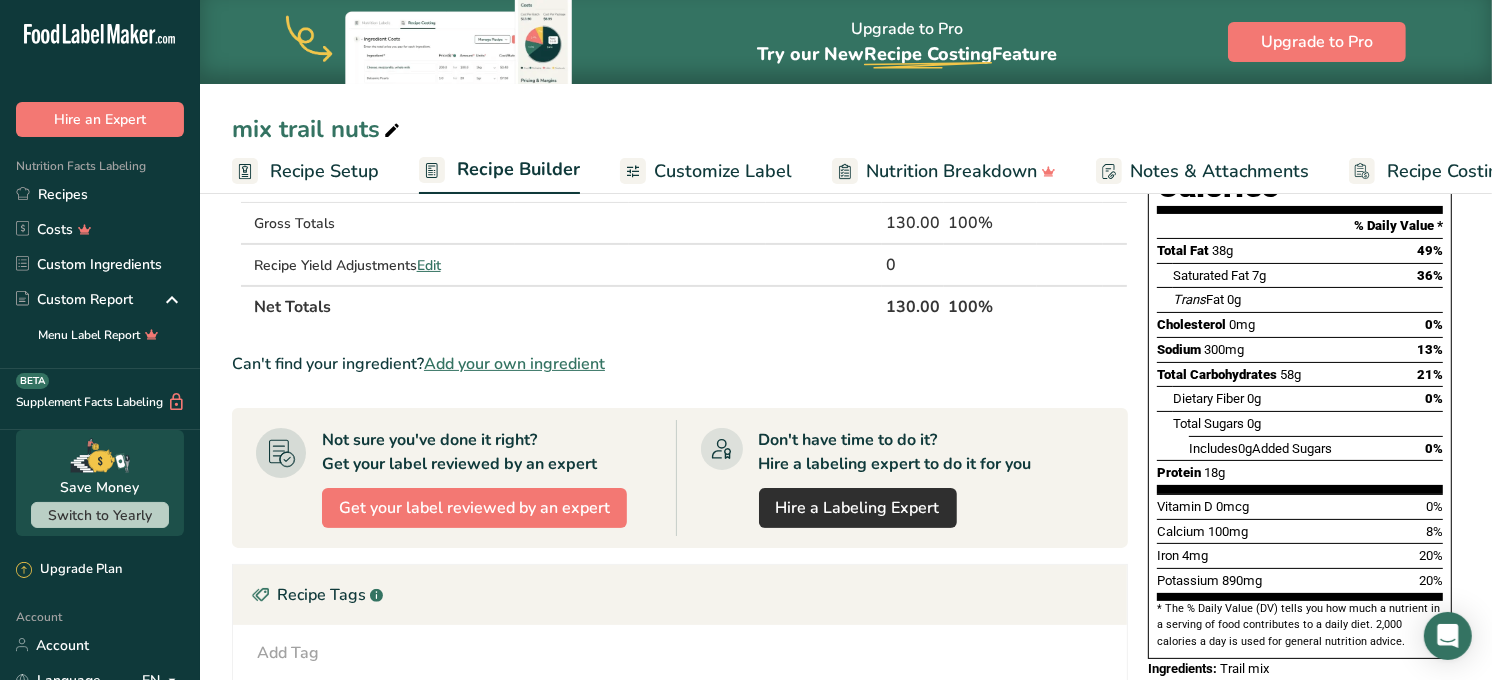 scroll, scrollTop: 0, scrollLeft: 0, axis: both 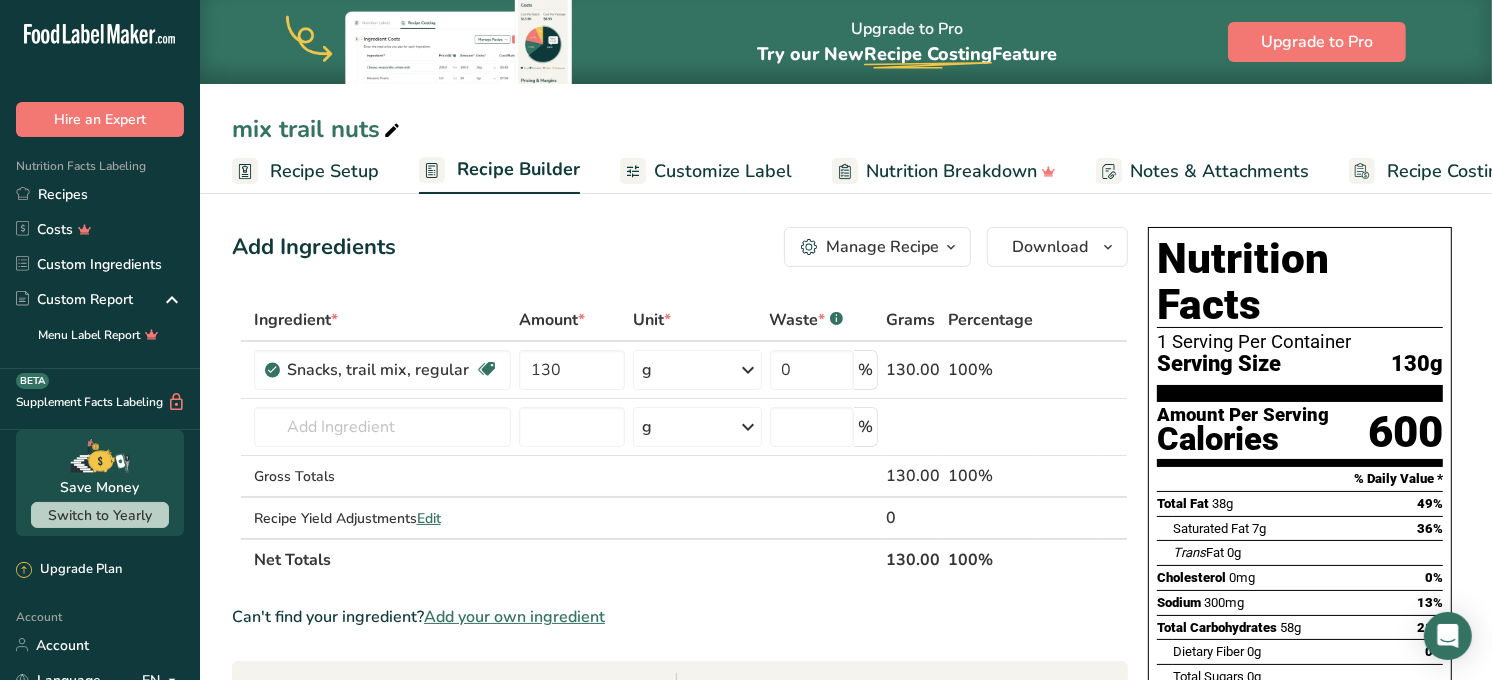 click on "Manage Recipe" at bounding box center [882, 247] 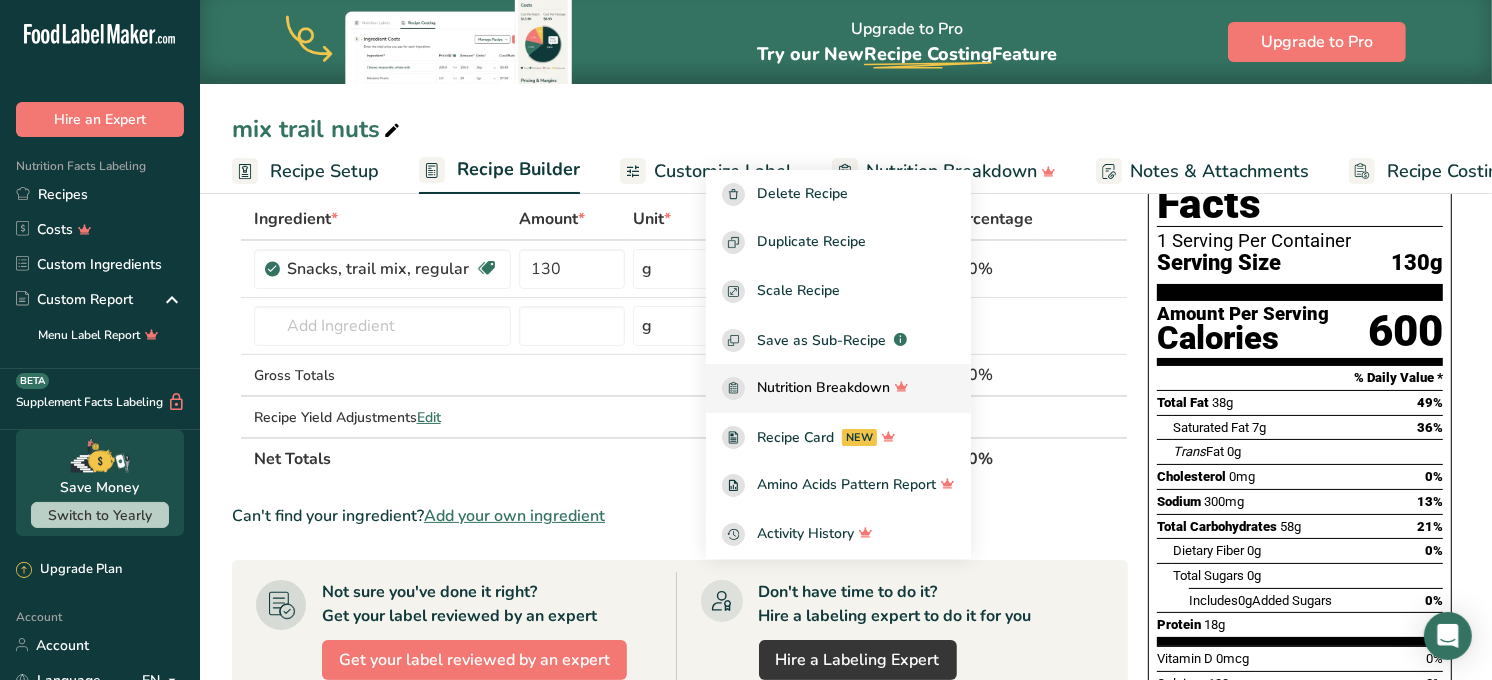 scroll, scrollTop: 106, scrollLeft: 0, axis: vertical 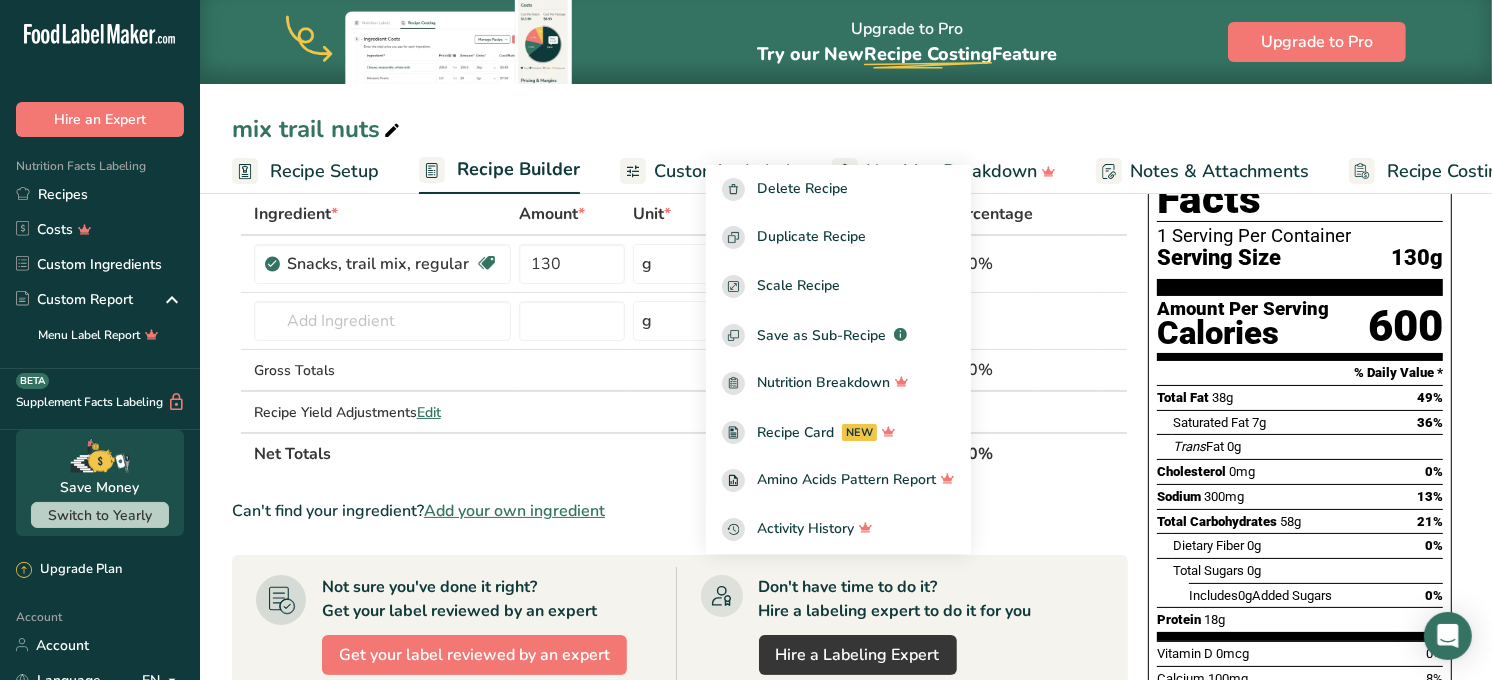 click on "mix trail nuts" at bounding box center (846, 129) 